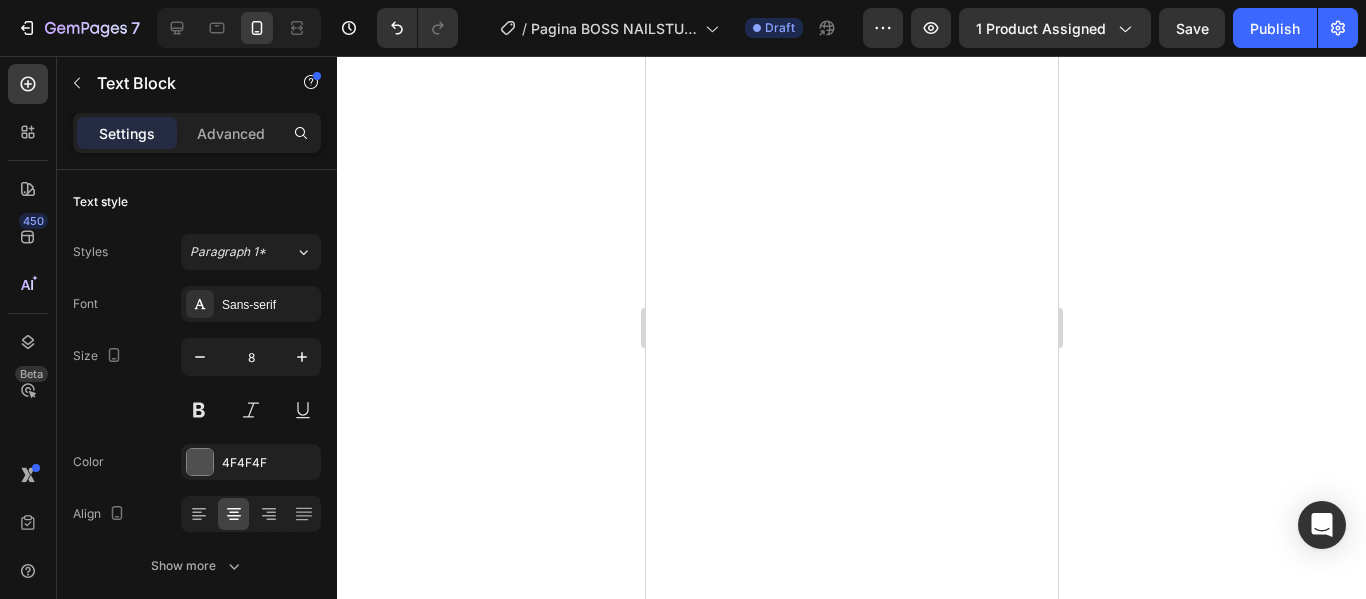 scroll, scrollTop: 0, scrollLeft: 0, axis: both 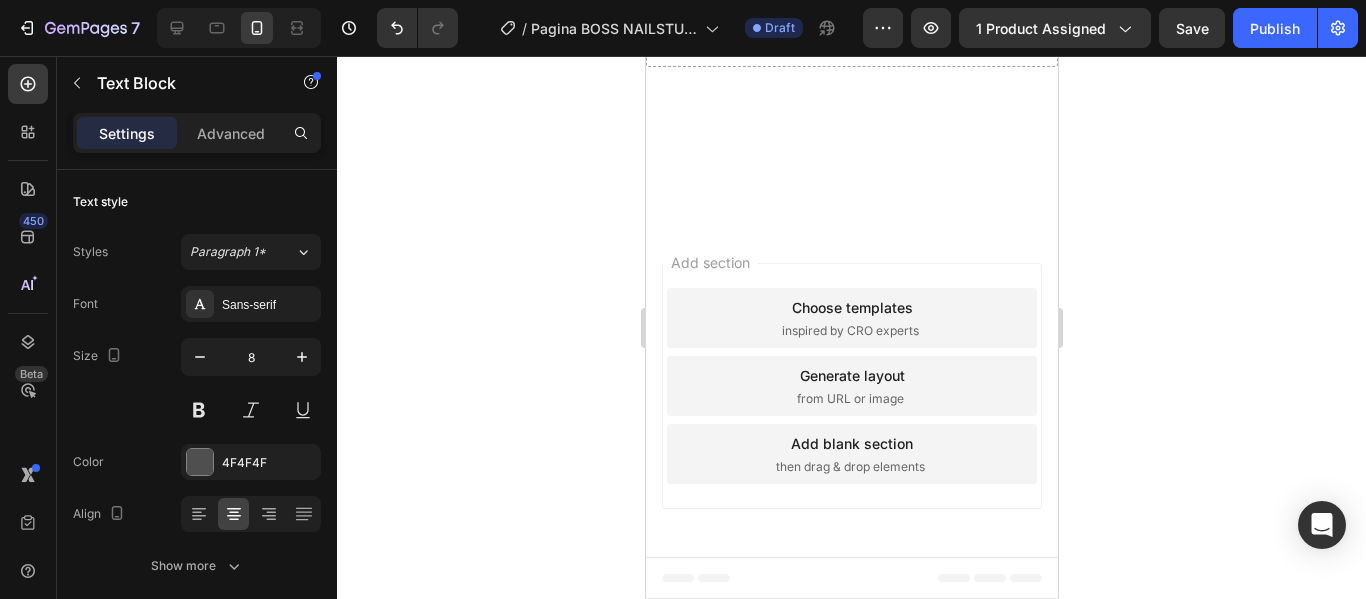 click on "Accordion 1" at bounding box center [835, -394] 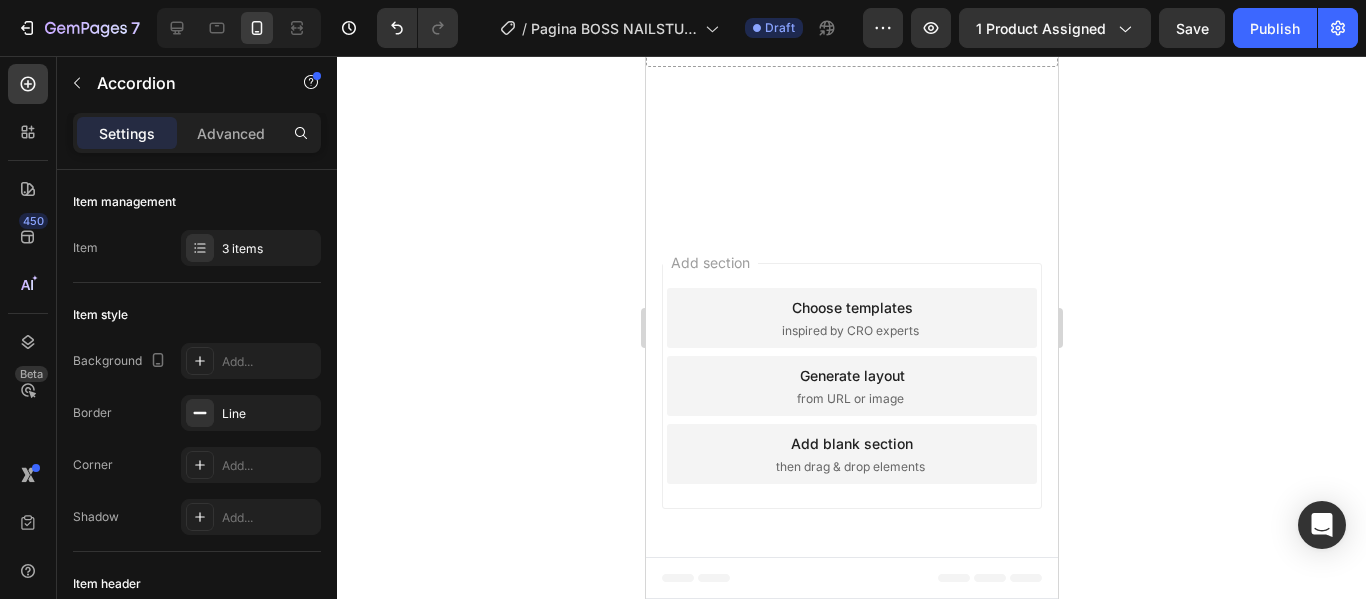 click on "Accordion 1" at bounding box center (686, -318) 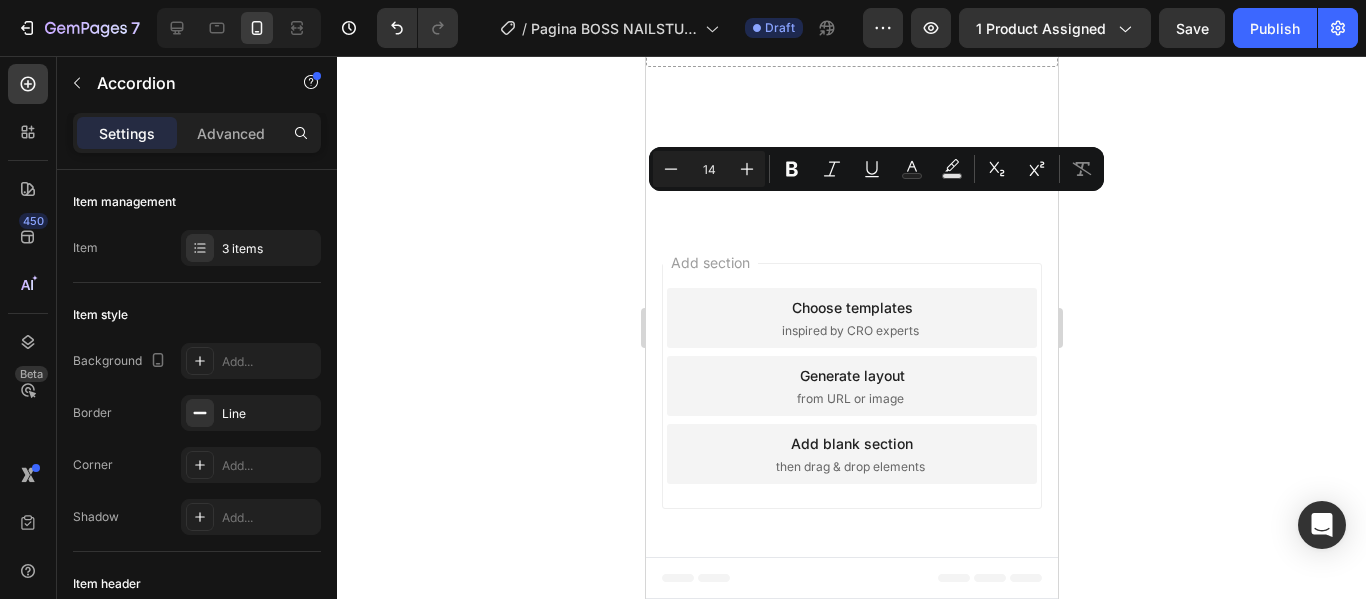 click on "Accordion 1" at bounding box center (686, -318) 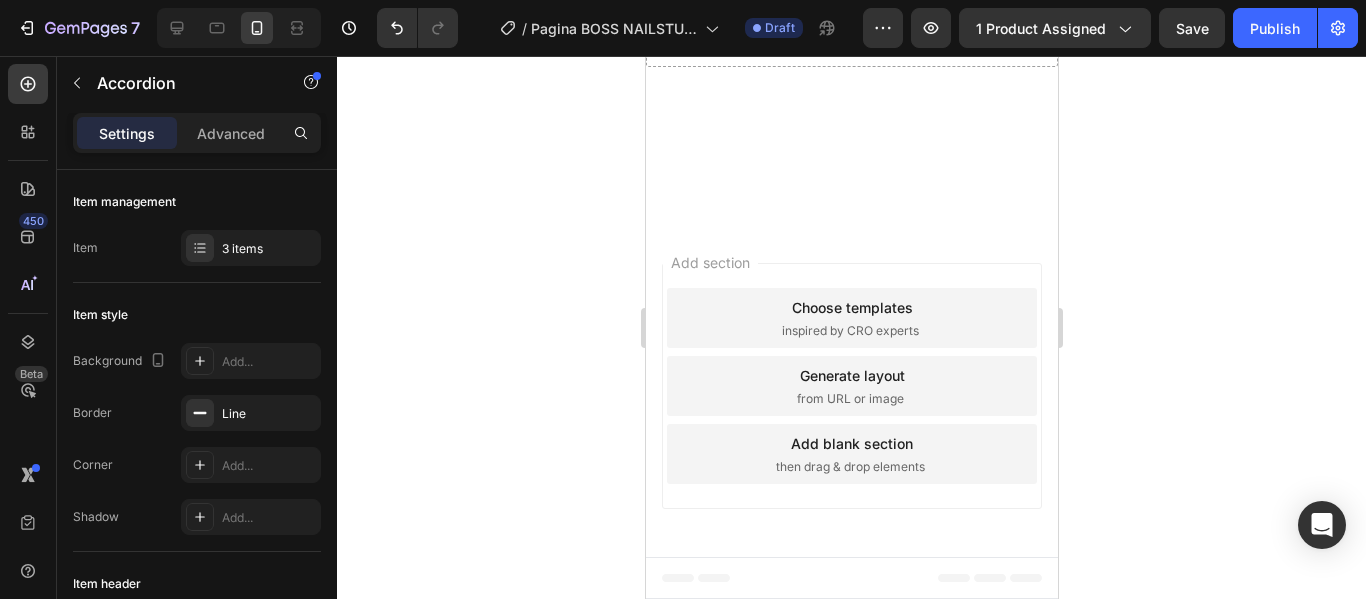 click on "Accordion 1" at bounding box center (686, -318) 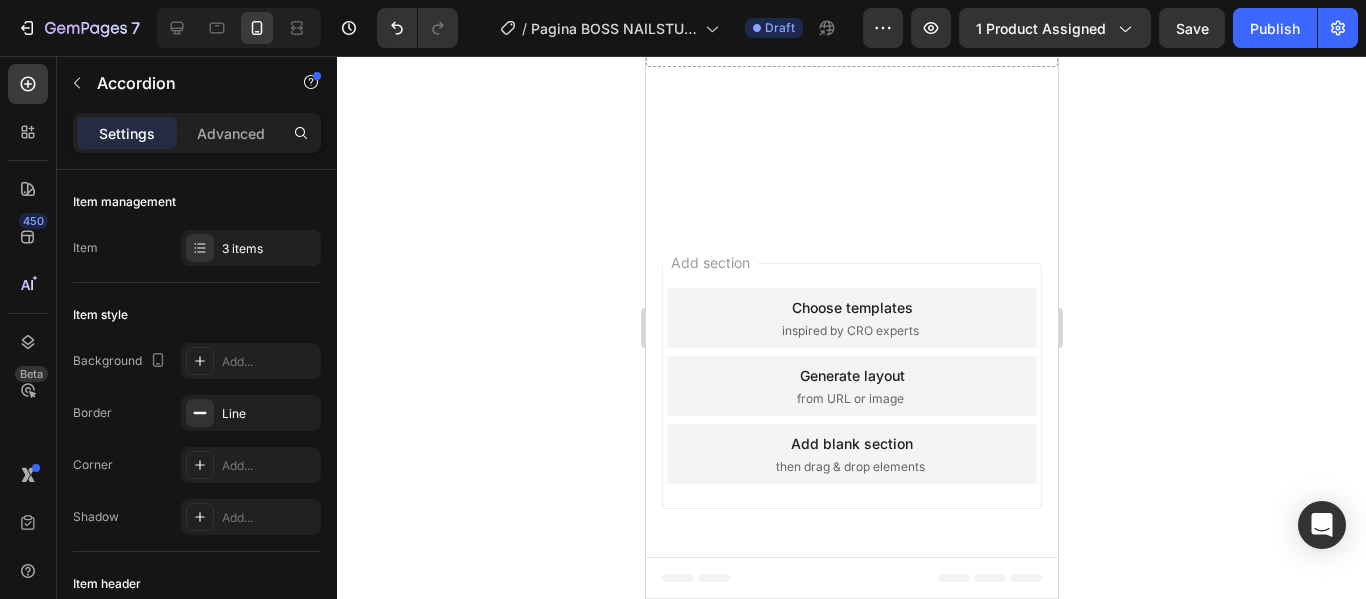 click on "Drop element here" at bounding box center [863, -336] 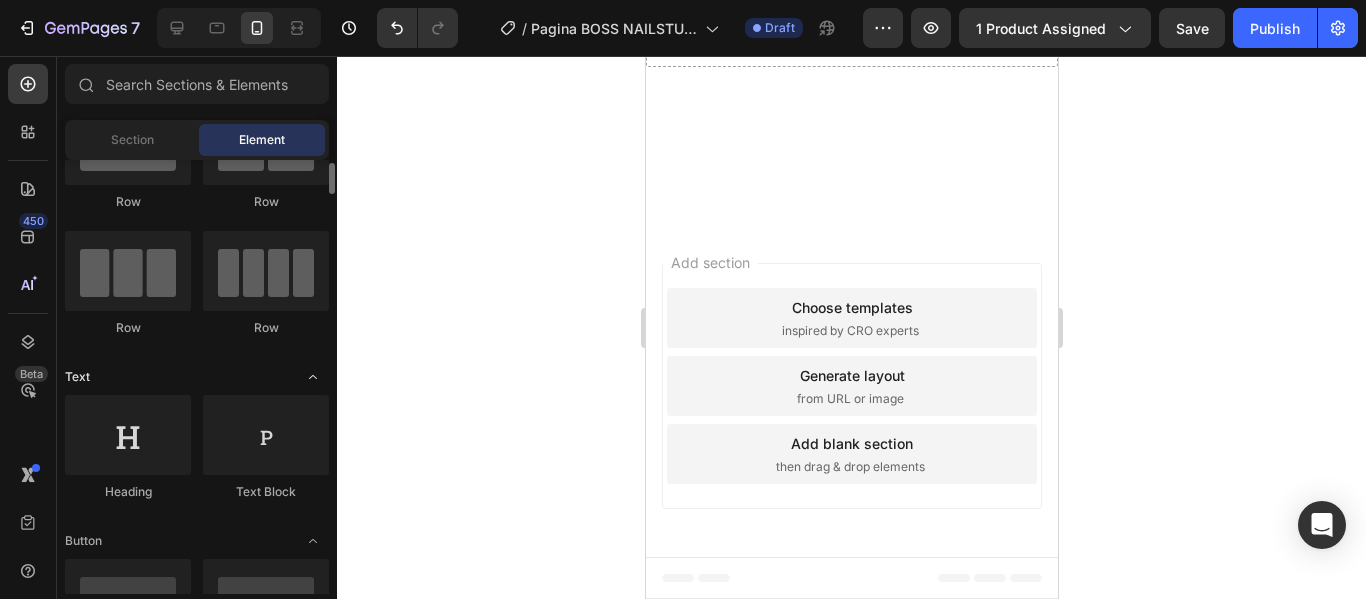 scroll, scrollTop: 100, scrollLeft: 0, axis: vertical 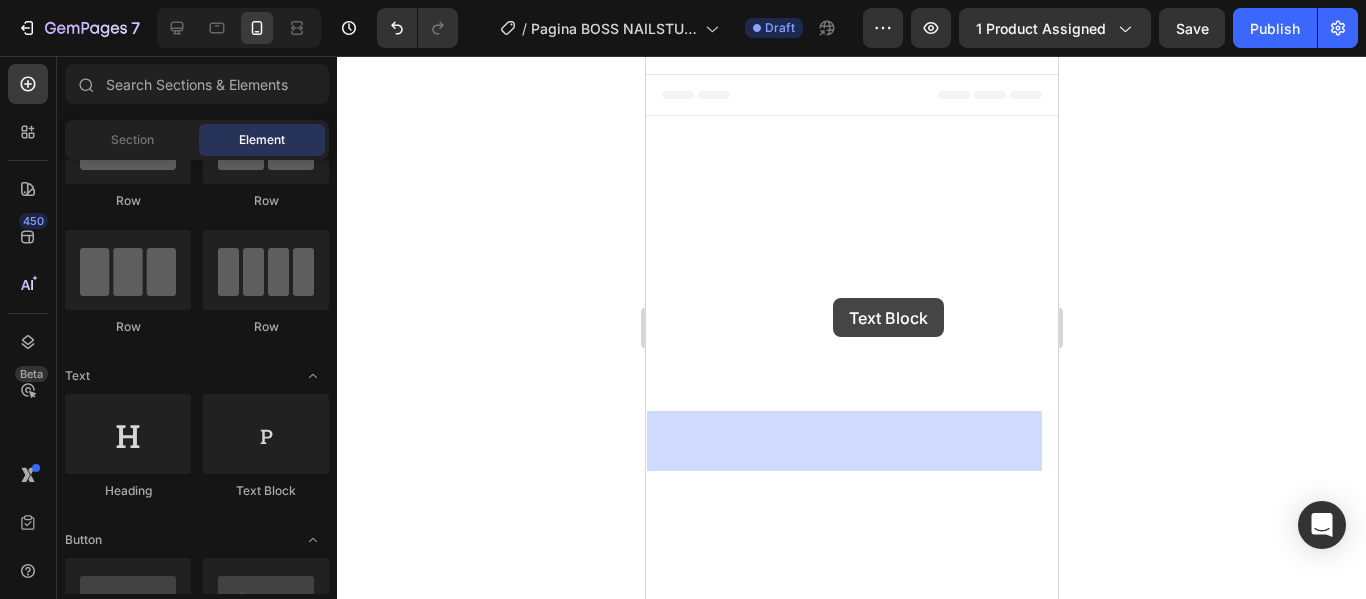 drag, startPoint x: 914, startPoint y: 497, endPoint x: 832, endPoint y: 295, distance: 218.00917 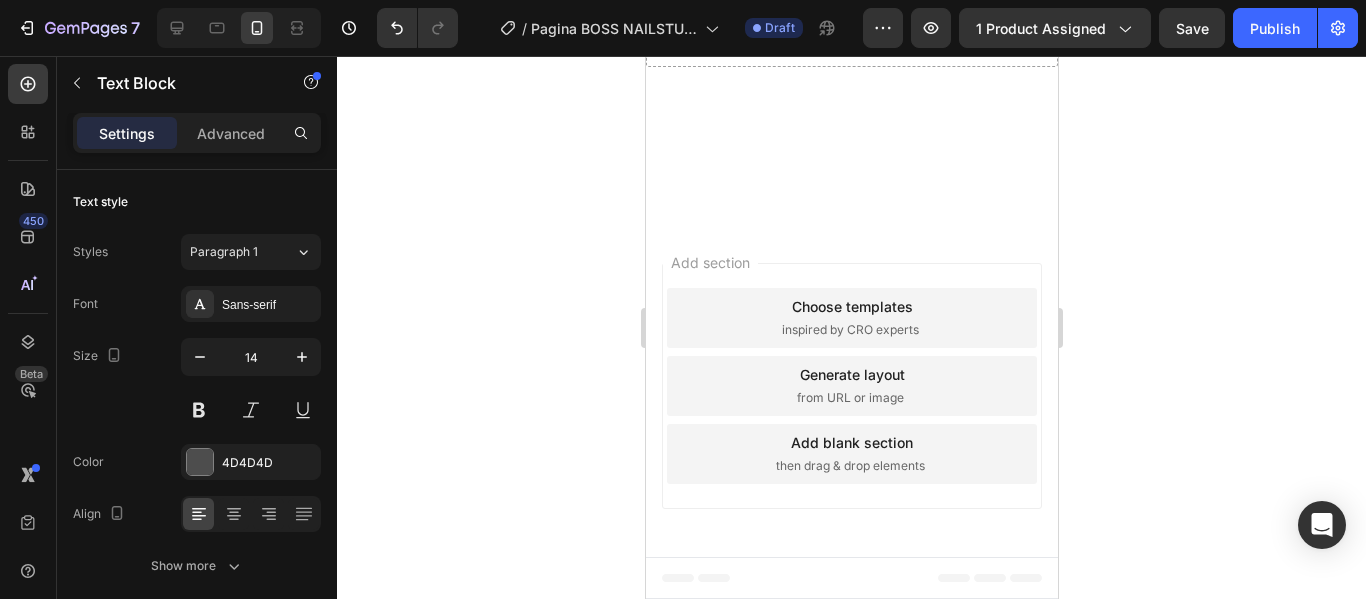 click 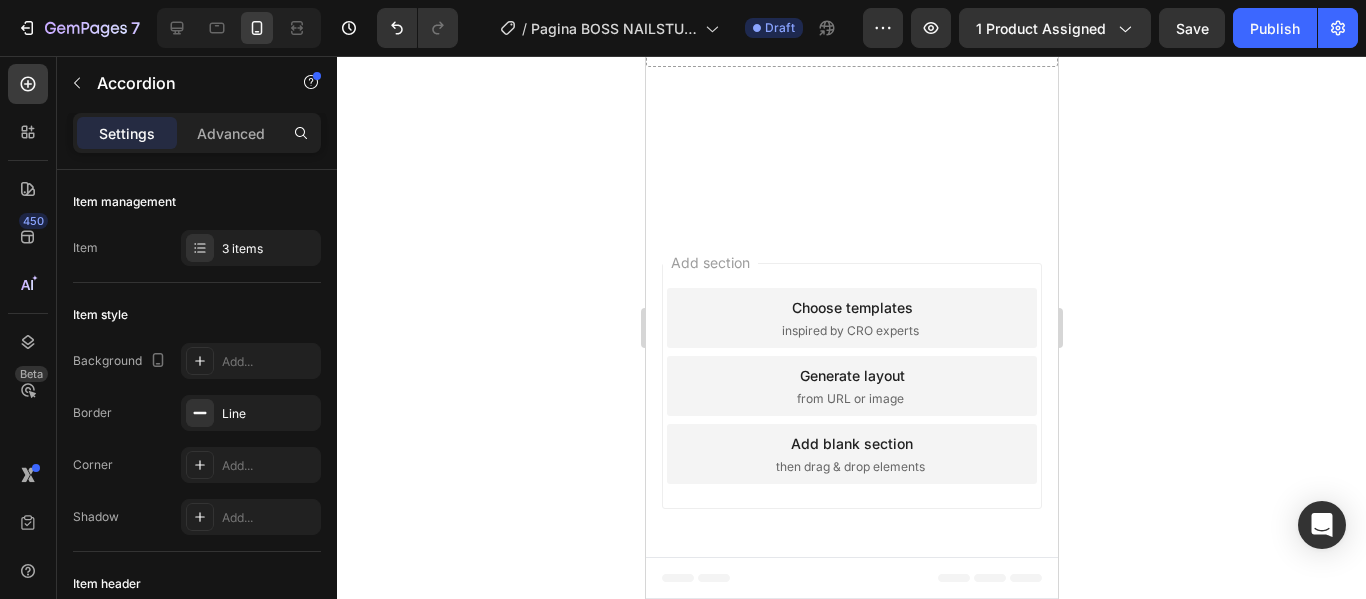 click 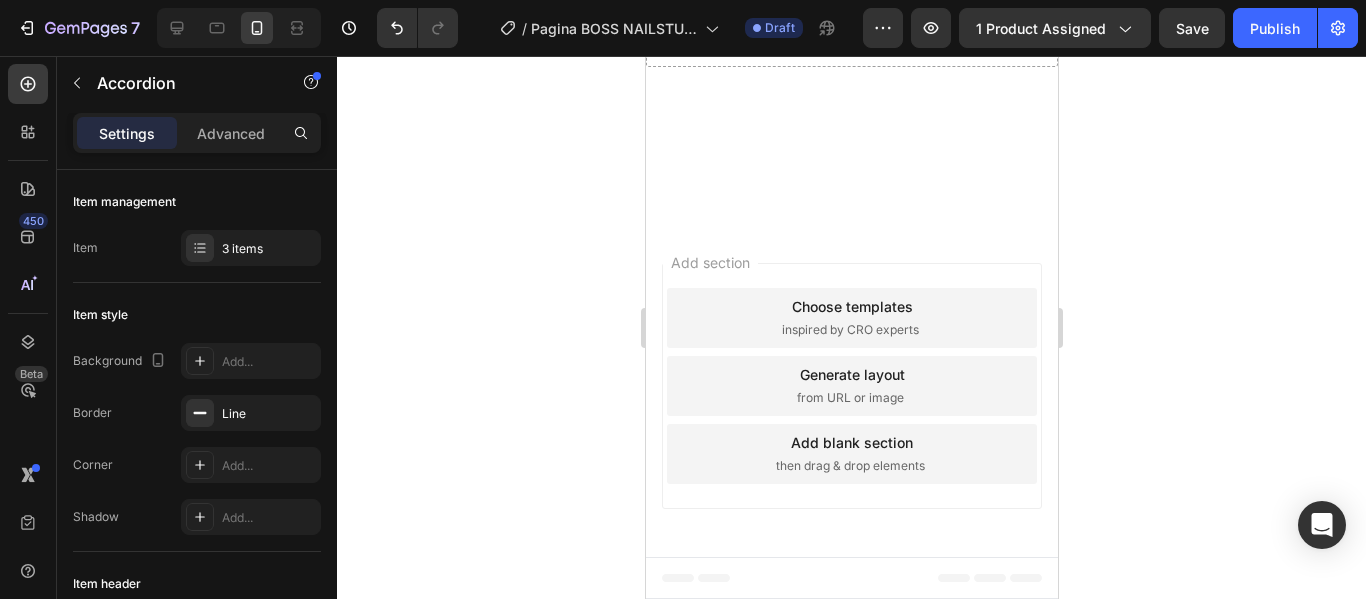 click on "Replace this text with your content" at bounding box center [851, -322] 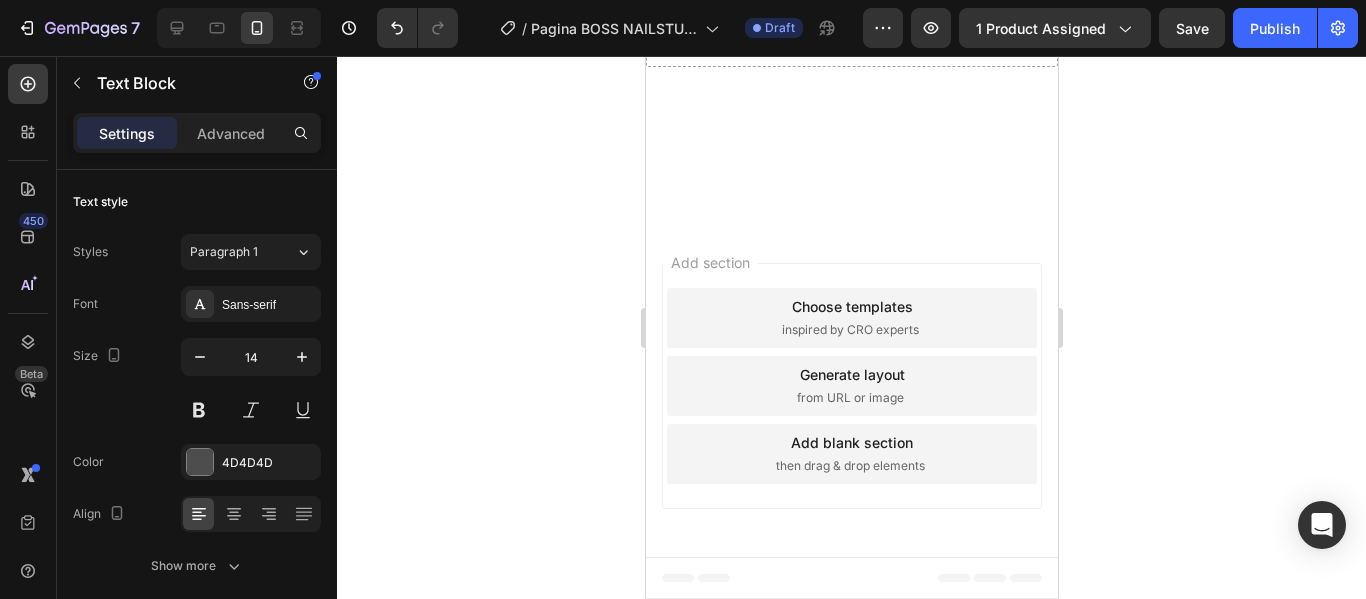 click on "Replace this text with your content" at bounding box center [851, -322] 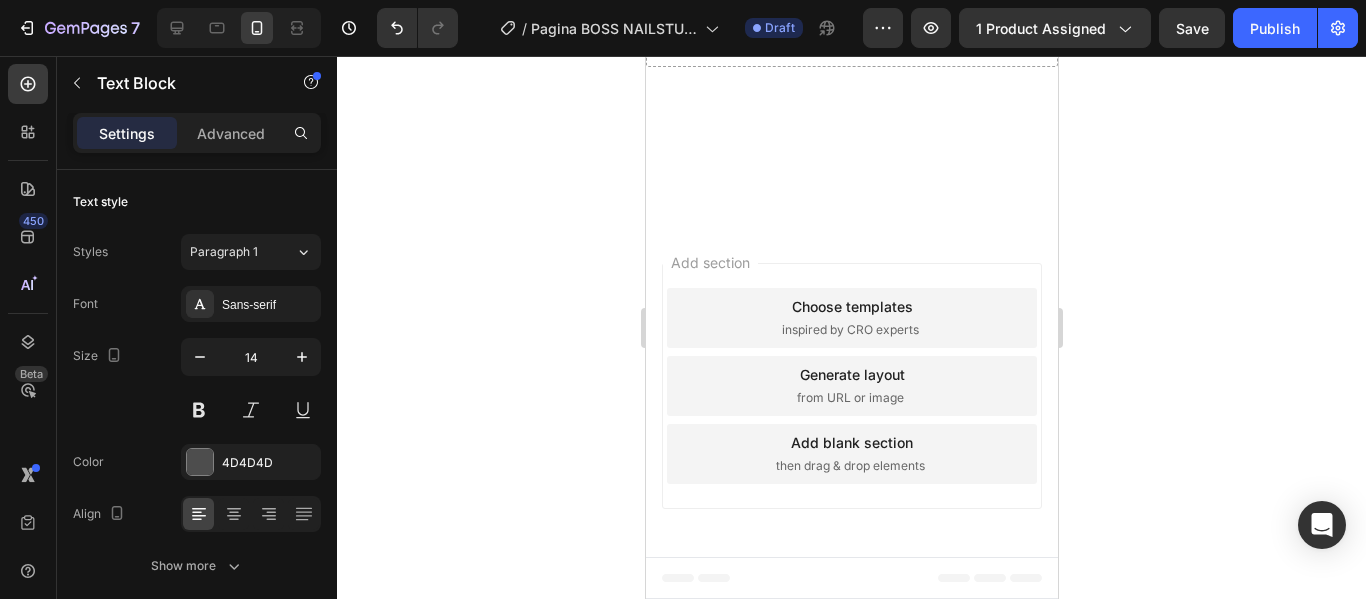 click on "Replace this text with your content" at bounding box center [851, -322] 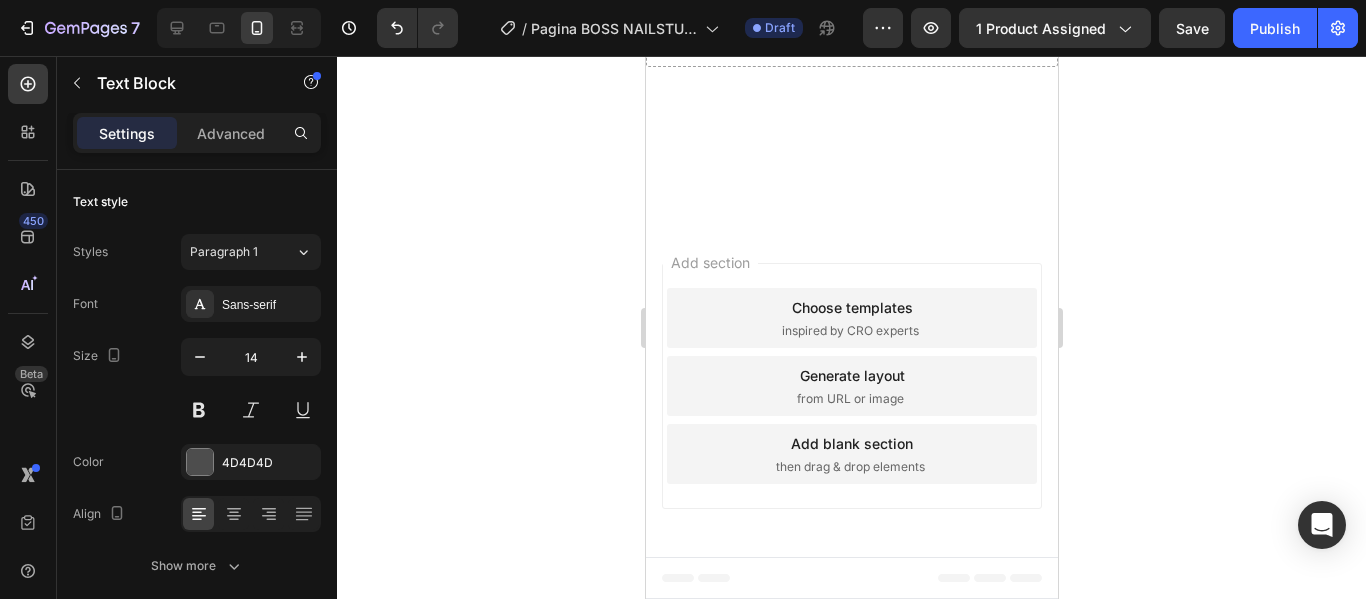 click on "No. El pack está pensado tanto para quienes recién empiezan como para quienes ya tienen conocimientos y quieren perfeccionar su técnica y profesionalizar su negocio de uñas." at bounding box center (851, -346) 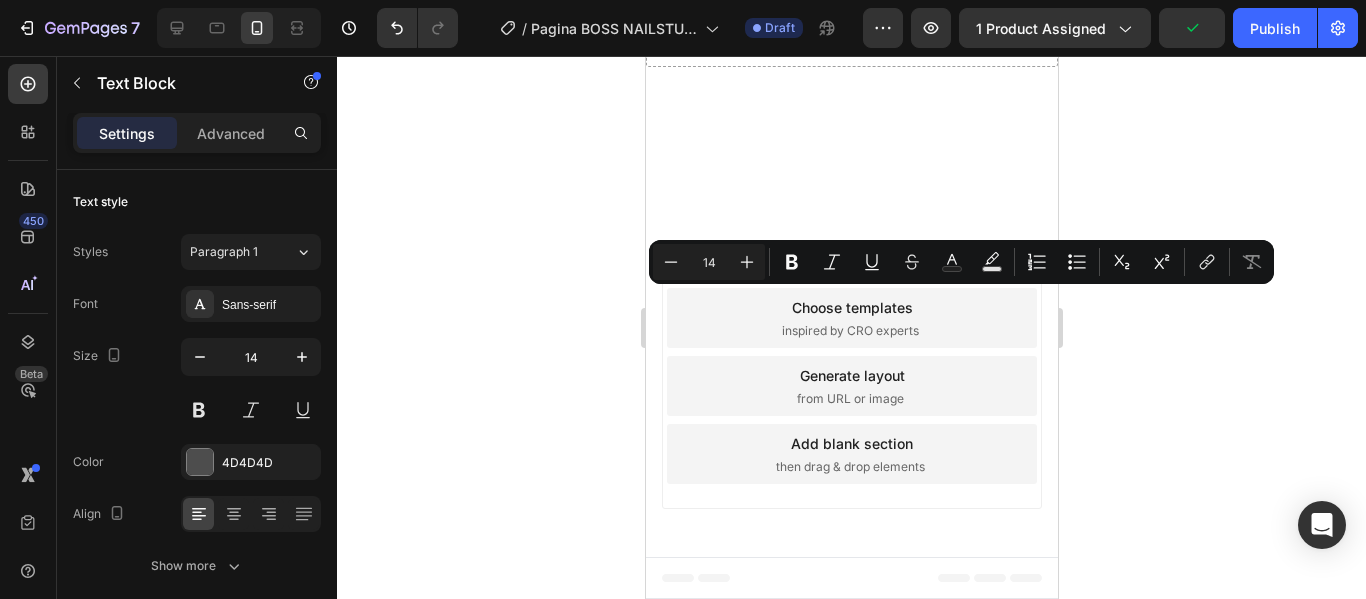 drag, startPoint x: 734, startPoint y: 305, endPoint x: 1030, endPoint y: 303, distance: 296.00674 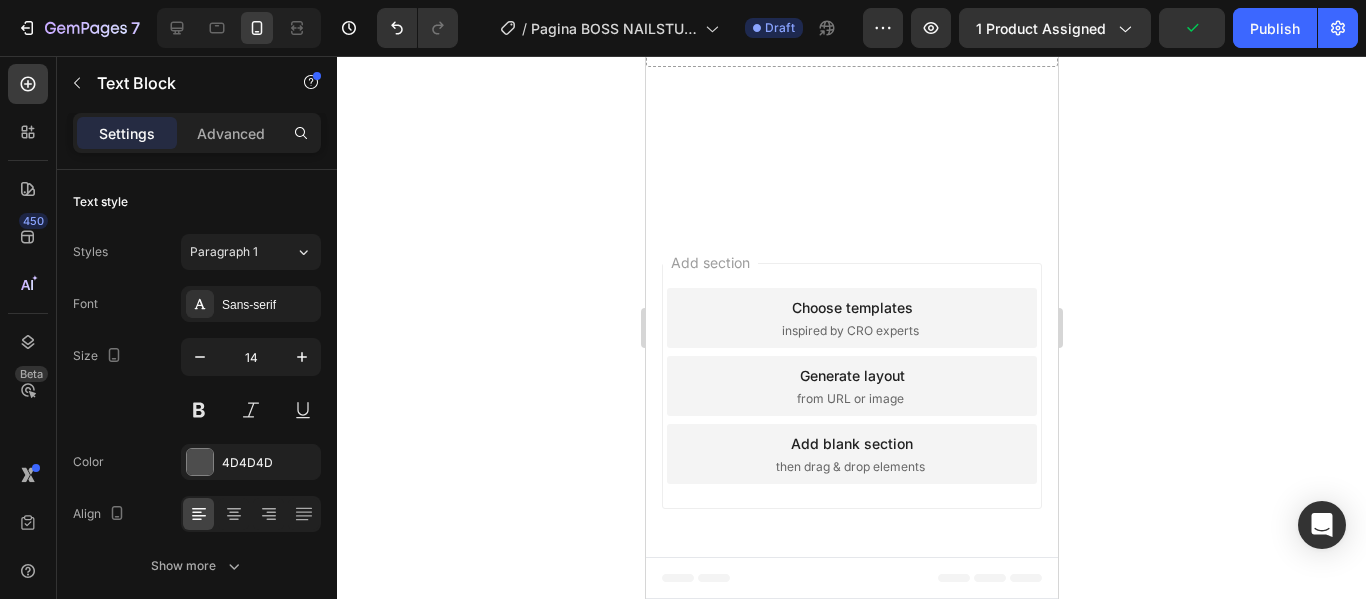 click on "-Quienes tienen conocimientos y quieren perfeccionar su técnica y profesionalizar su negocio de uñas." at bounding box center [851, -334] 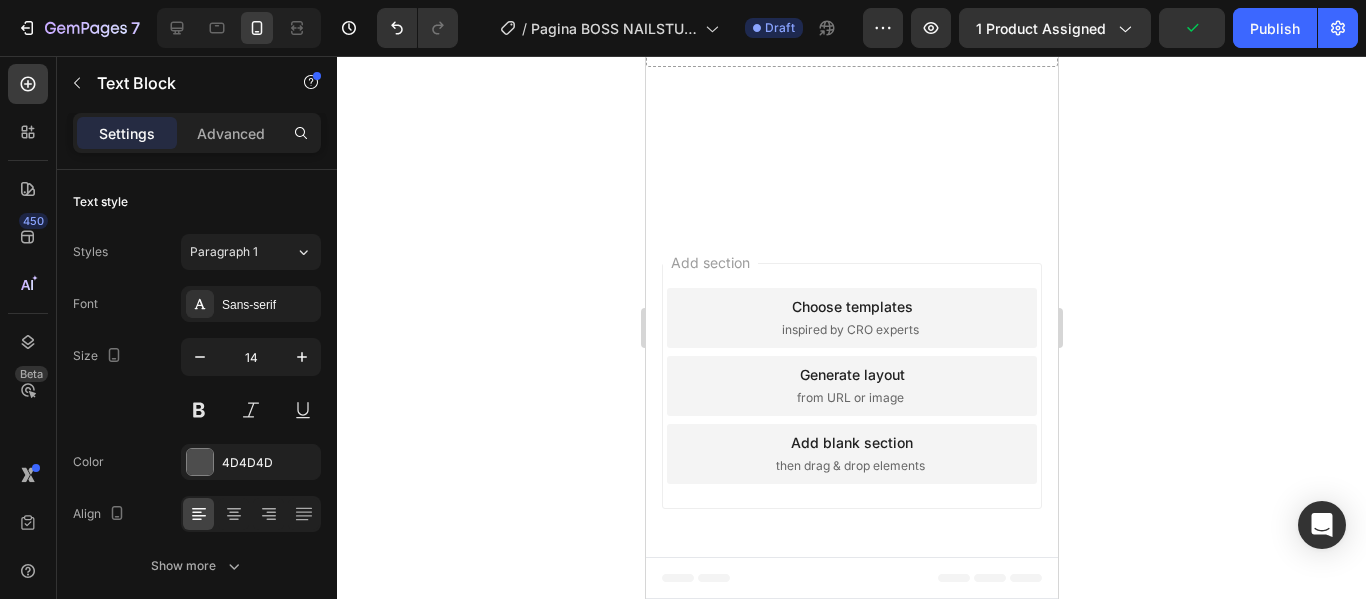 click on "-Principiantes" at bounding box center [851, -423] 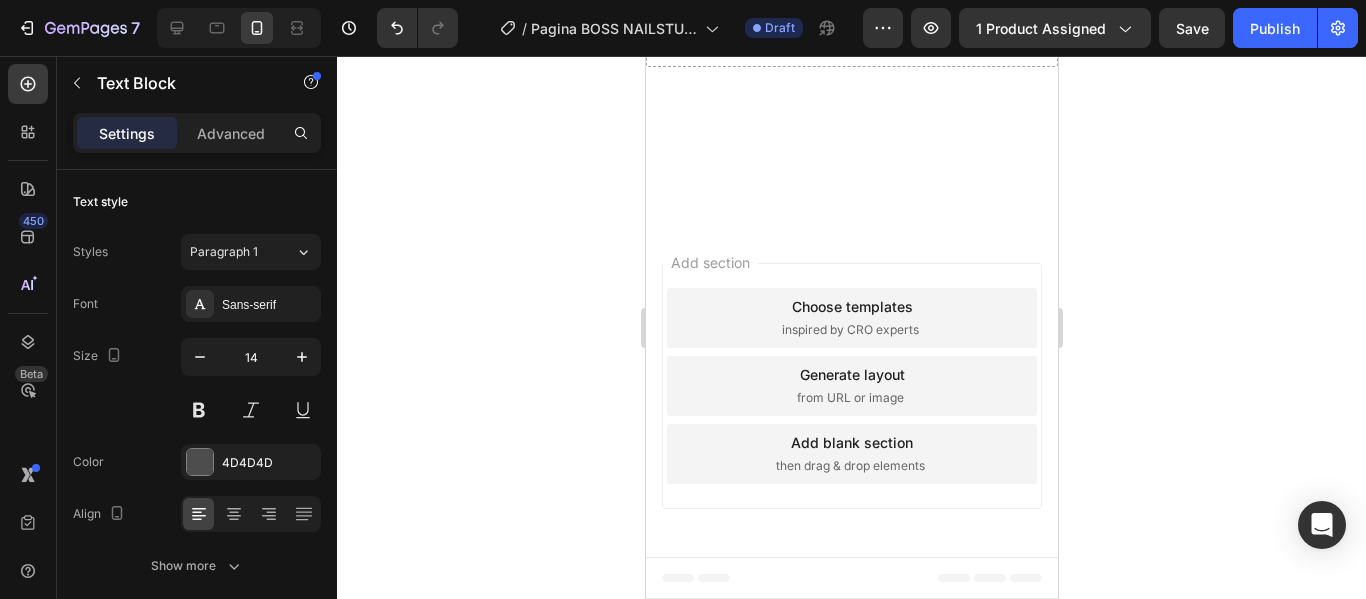 click on "-Quienes tienen conocimientos y quieren perfeccionar su técnica y profesionalizar su negocio de uñas." at bounding box center (851, -385) 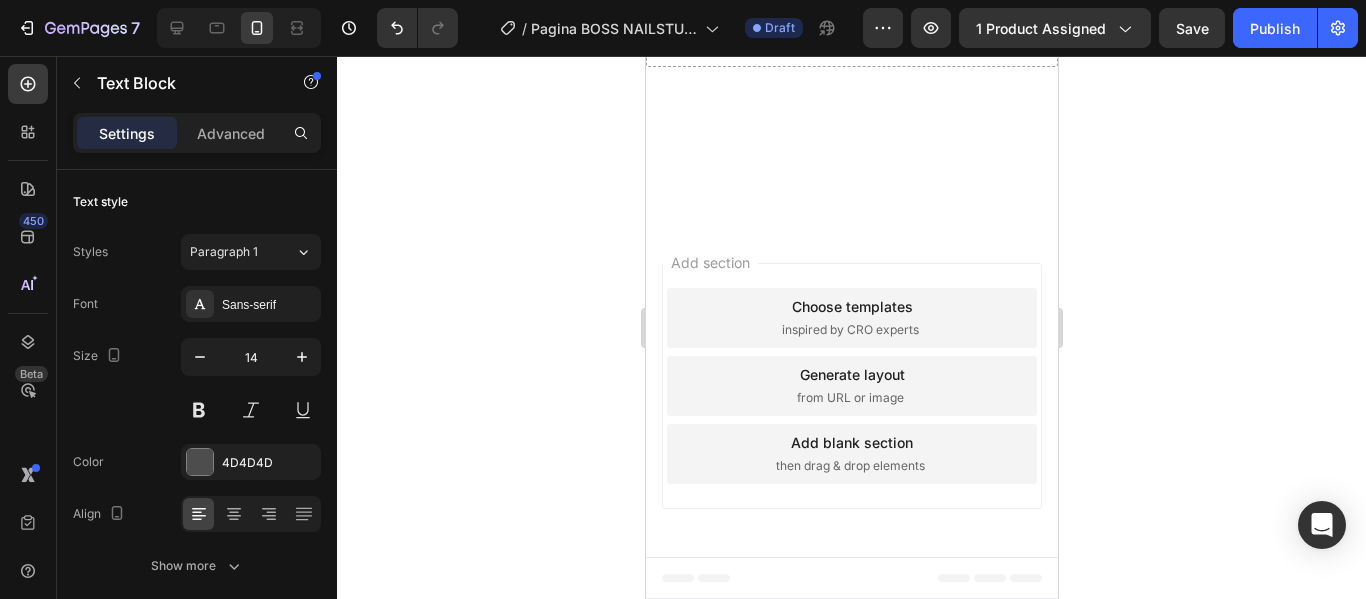 click on "Quienes tienen conocimientos y quieren perfeccionar su técnica y profesionalizar su negocio de uñas." at bounding box center [851, -385] 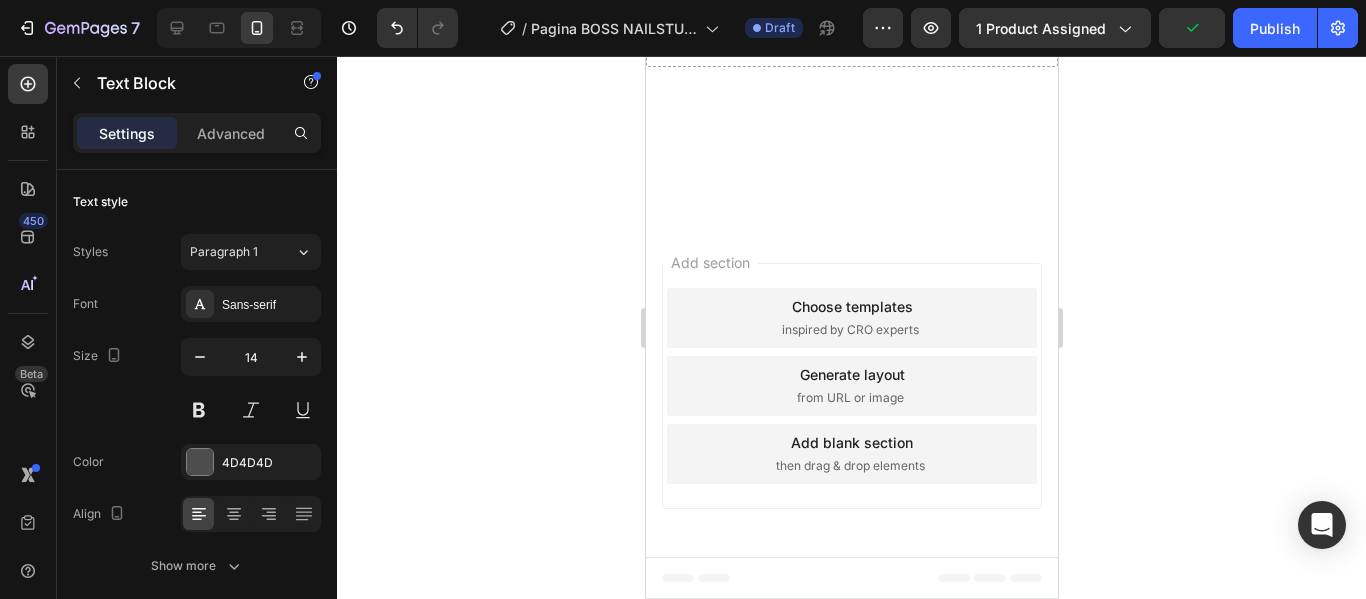 drag, startPoint x: 650, startPoint y: 323, endPoint x: 1010, endPoint y: 389, distance: 366 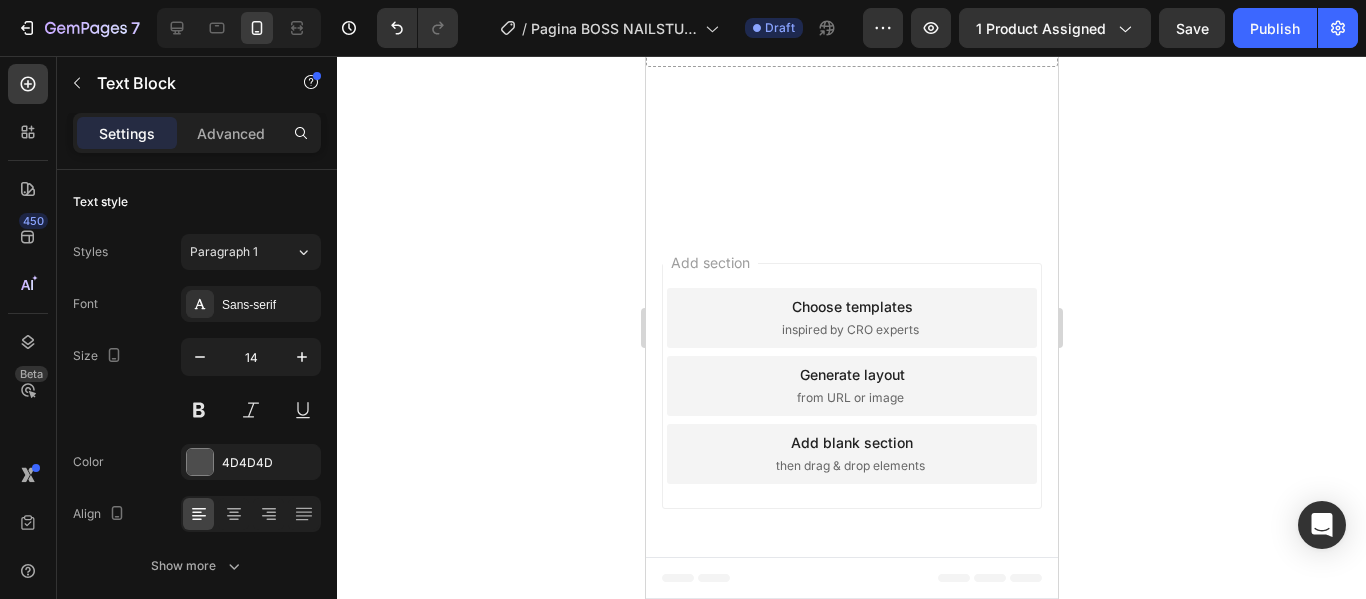 click on "-✅Principiantes" at bounding box center (851, -423) 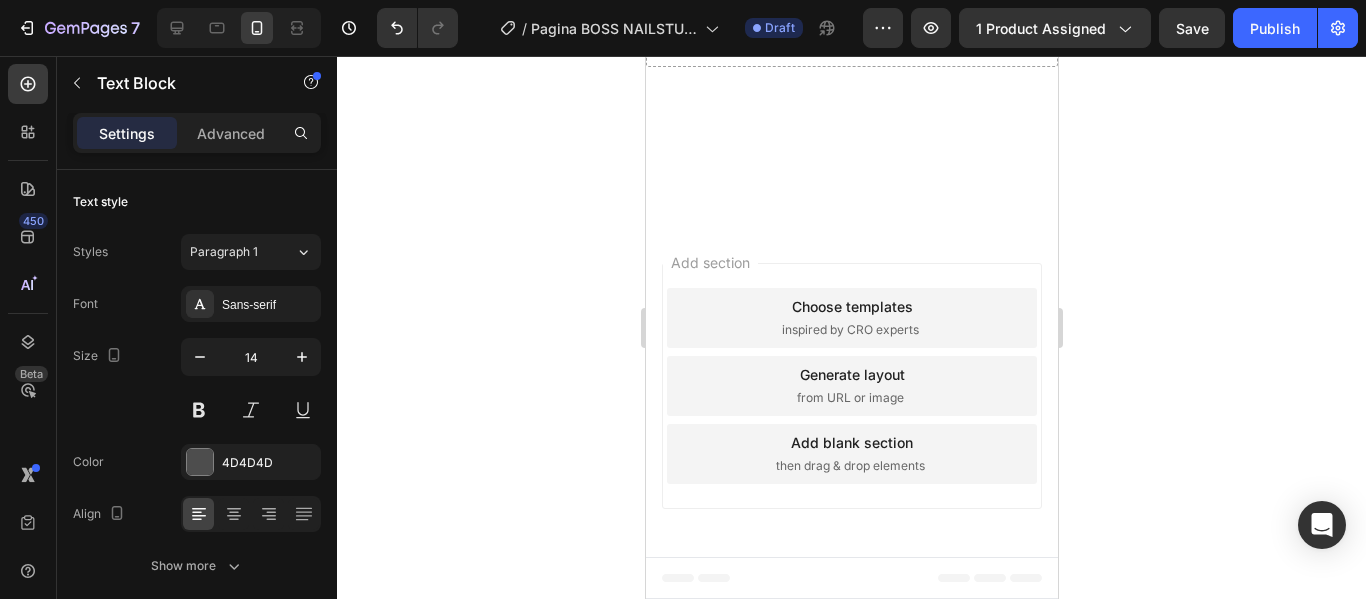 click on "-Para quienes quieren enseñar y necesitan material educativo listo." at bounding box center [851, -334] 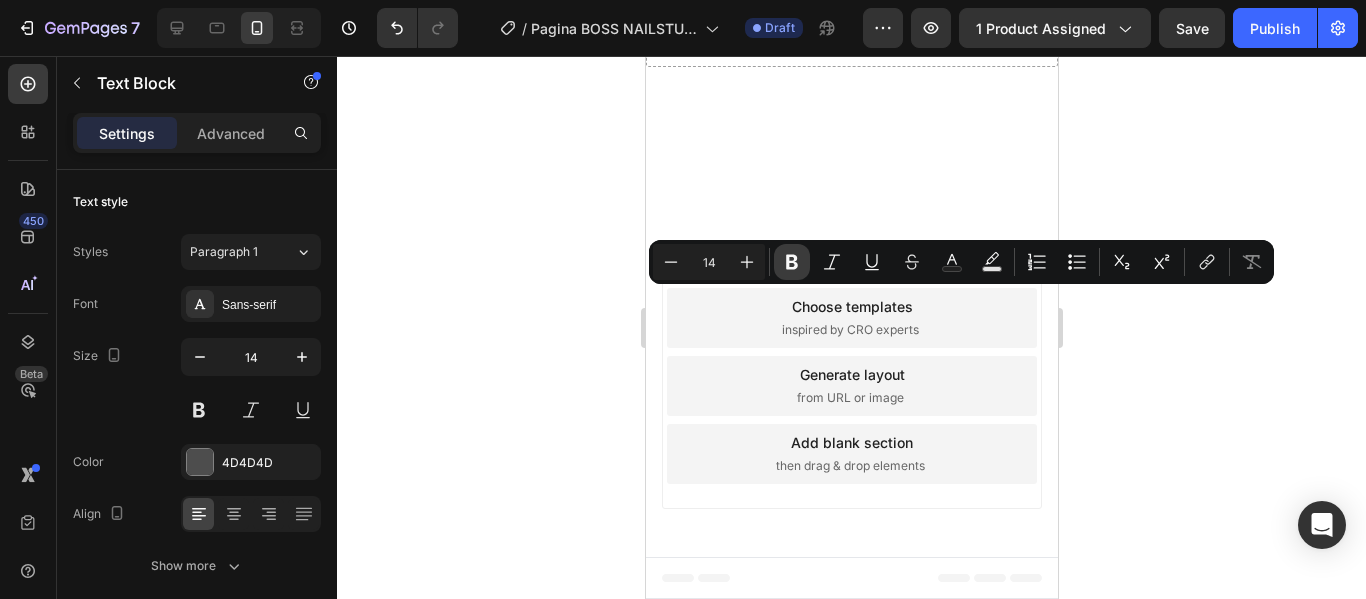 click on "Bold" at bounding box center [792, 262] 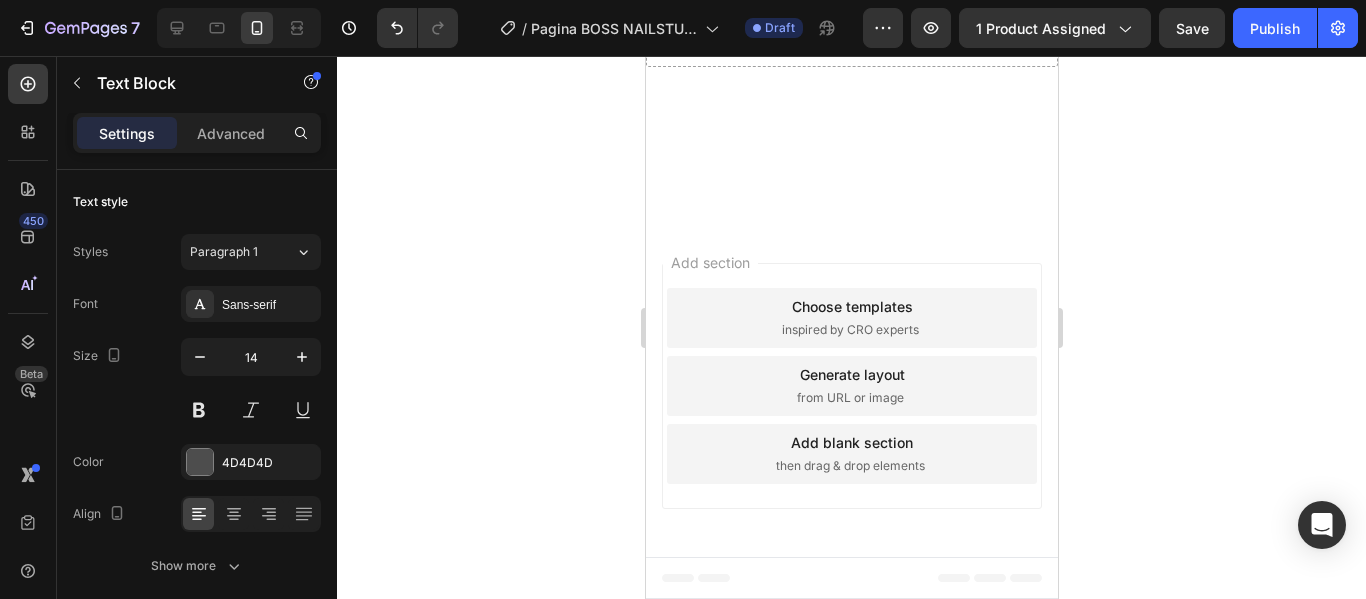 drag, startPoint x: 735, startPoint y: 321, endPoint x: 753, endPoint y: 325, distance: 18.439089 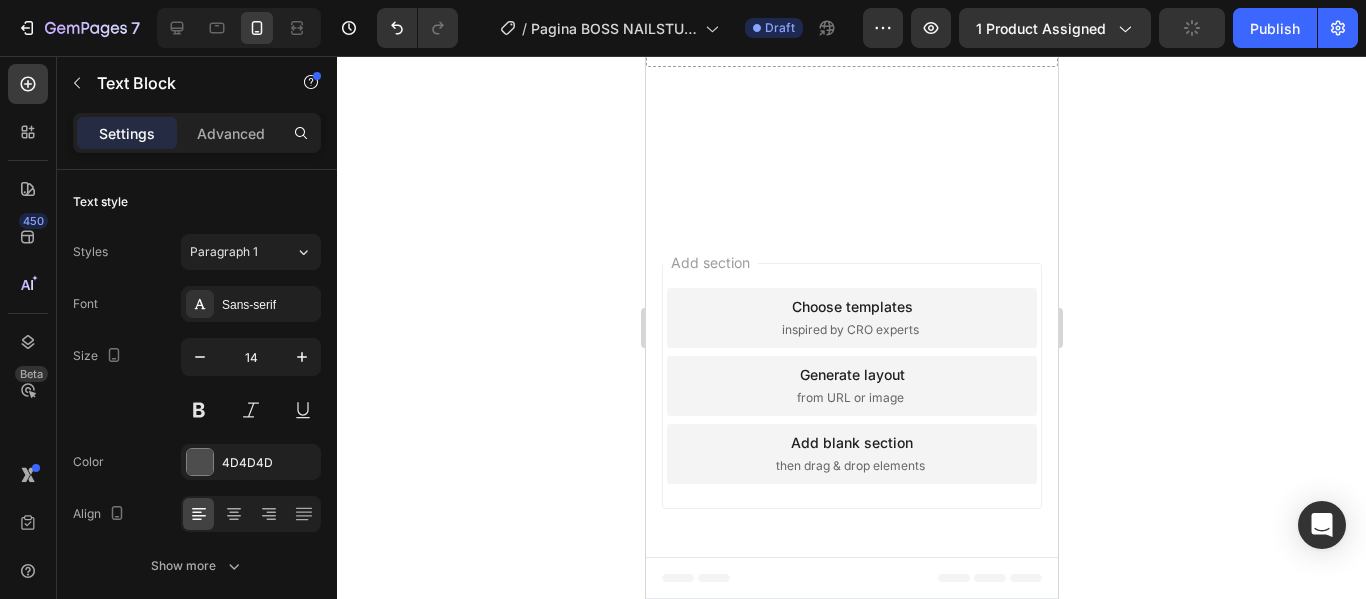 click on "¿Necesito experiencia previa para aprovechar este pack?" at bounding box center [828, -490] 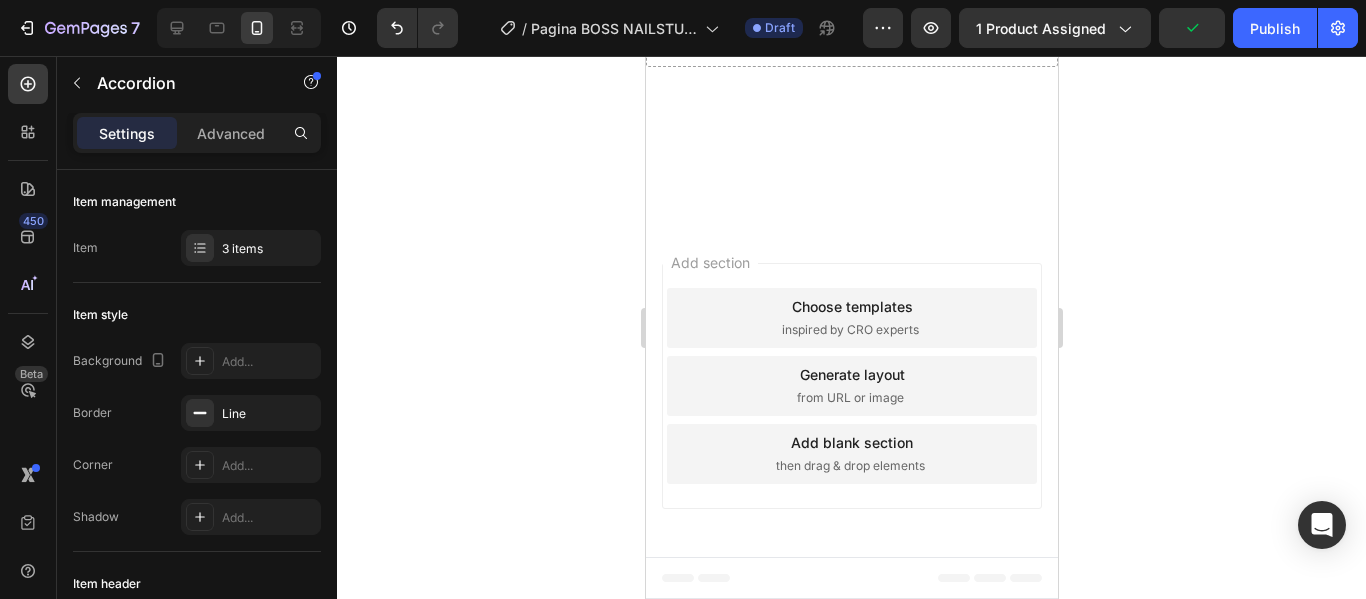 click on "✅ Quienes tienen conocimientos y quieren perfeccionar su técnica y profesionalizar su negocio de uñas." at bounding box center [851, -385] 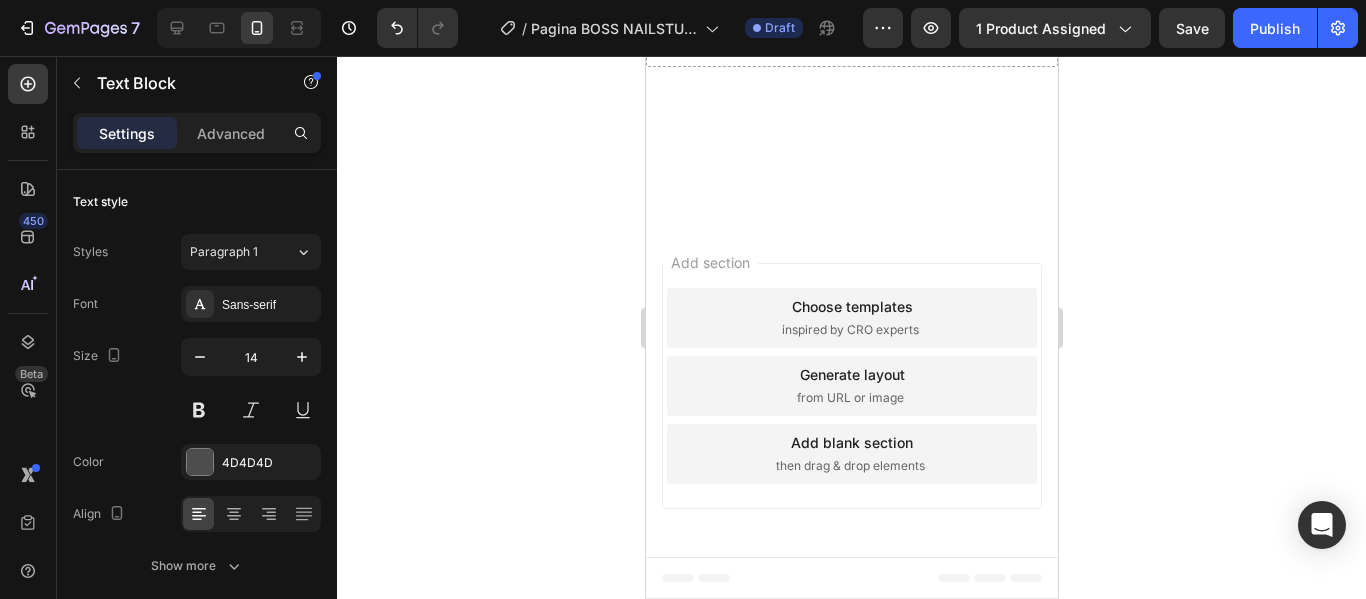 drag, startPoint x: 730, startPoint y: 328, endPoint x: 804, endPoint y: 324, distance: 74.10803 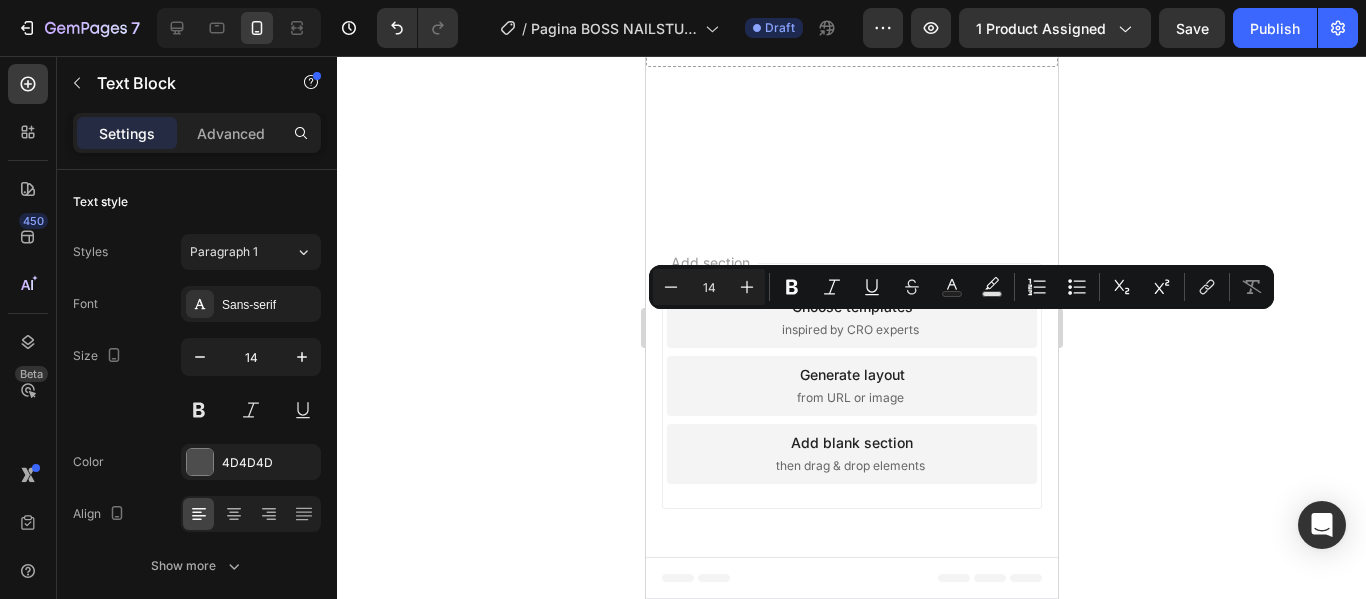drag, startPoint x: 720, startPoint y: 325, endPoint x: 859, endPoint y: 333, distance: 139.23003 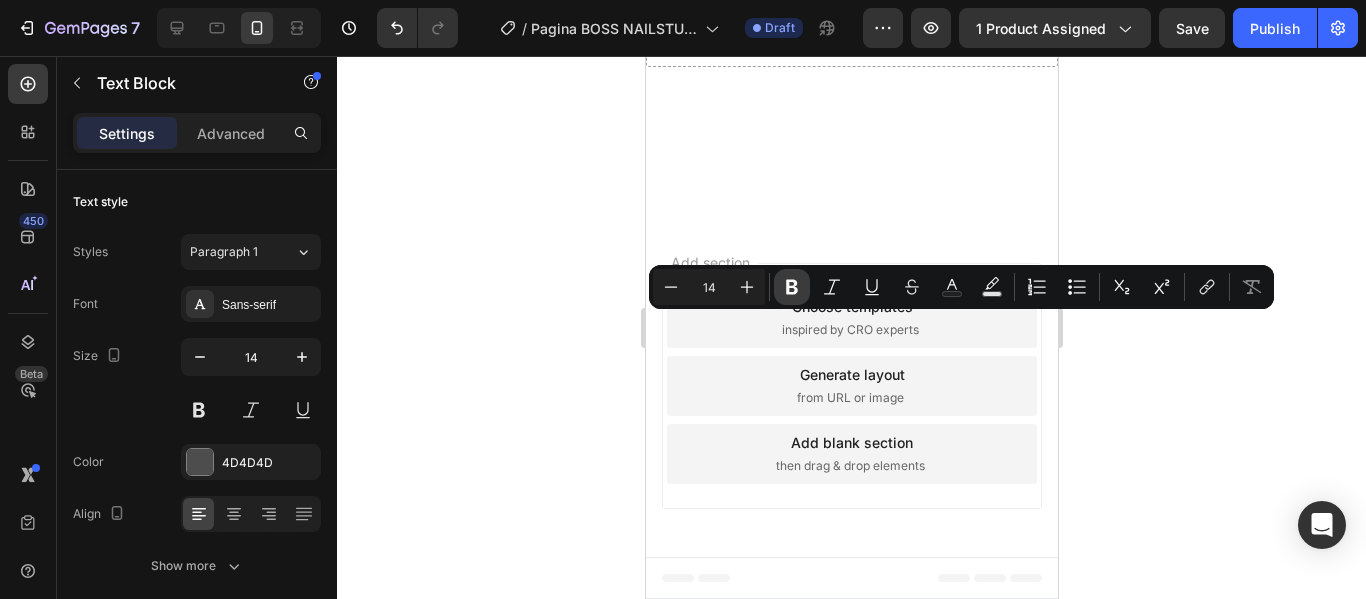 click 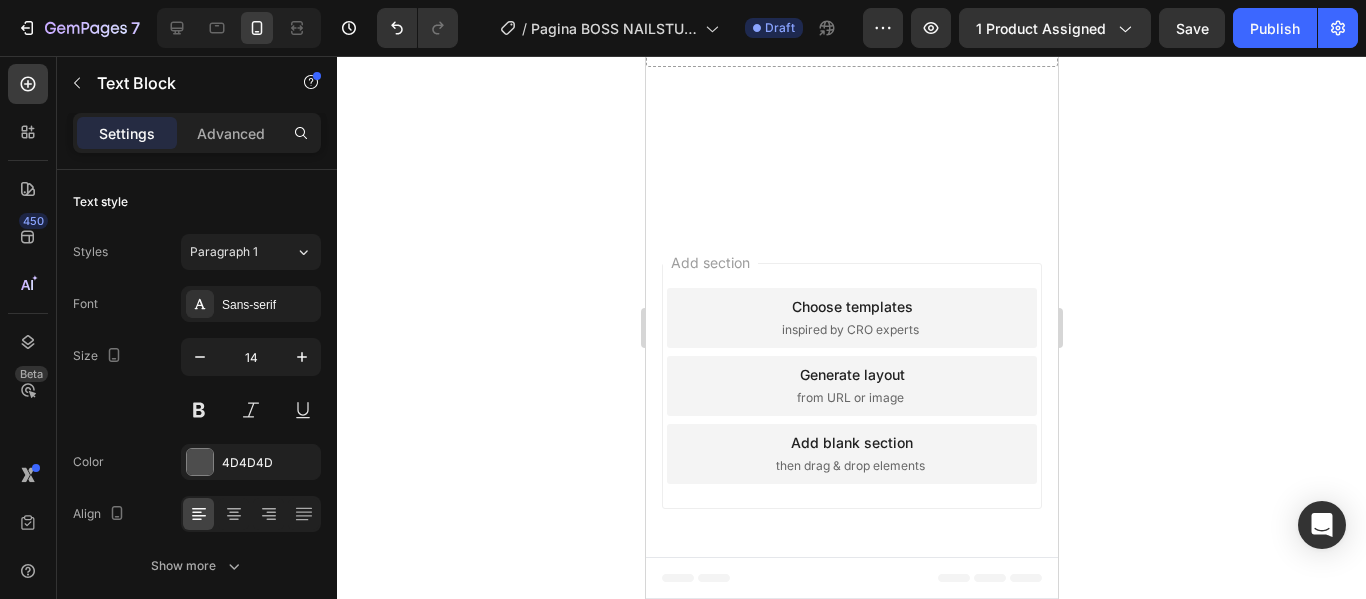 drag, startPoint x: 938, startPoint y: 326, endPoint x: 802, endPoint y: 353, distance: 138.65425 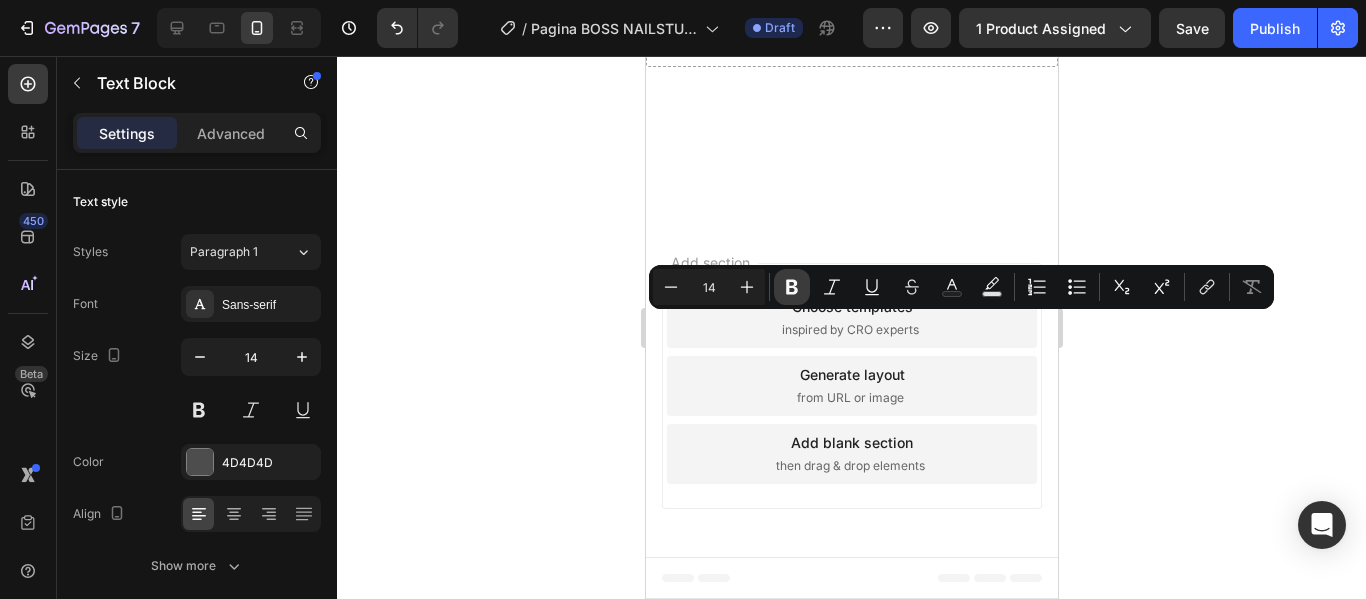 click 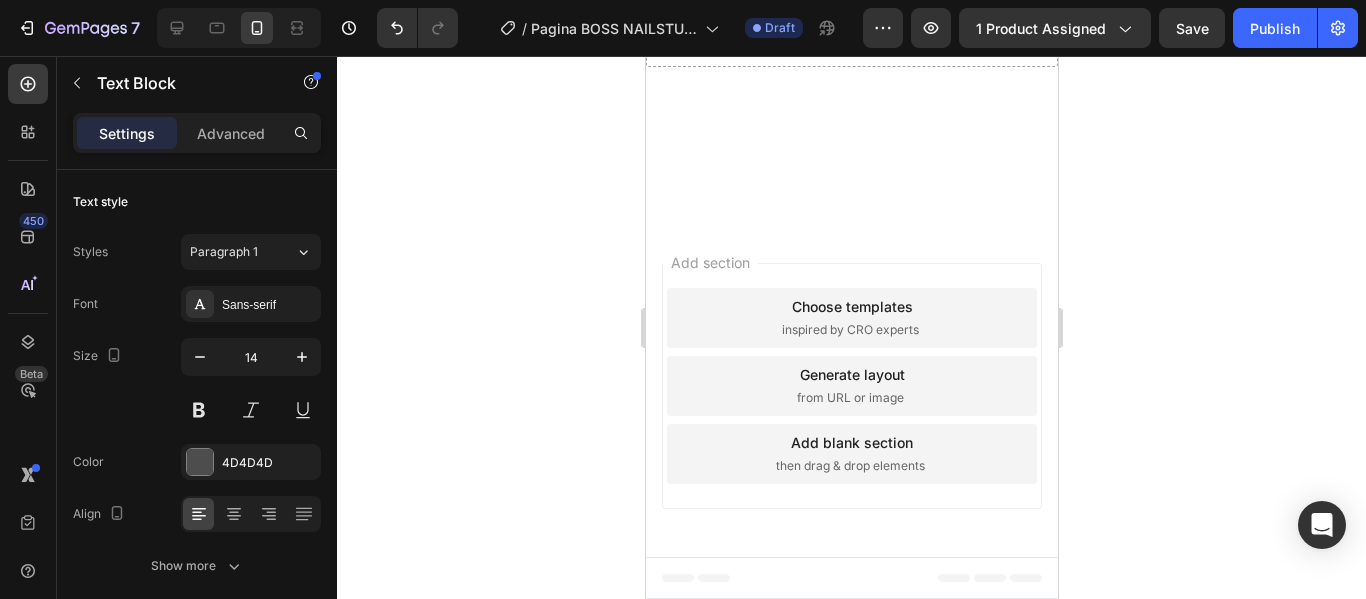 drag, startPoint x: 761, startPoint y: 377, endPoint x: 840, endPoint y: 385, distance: 79.40403 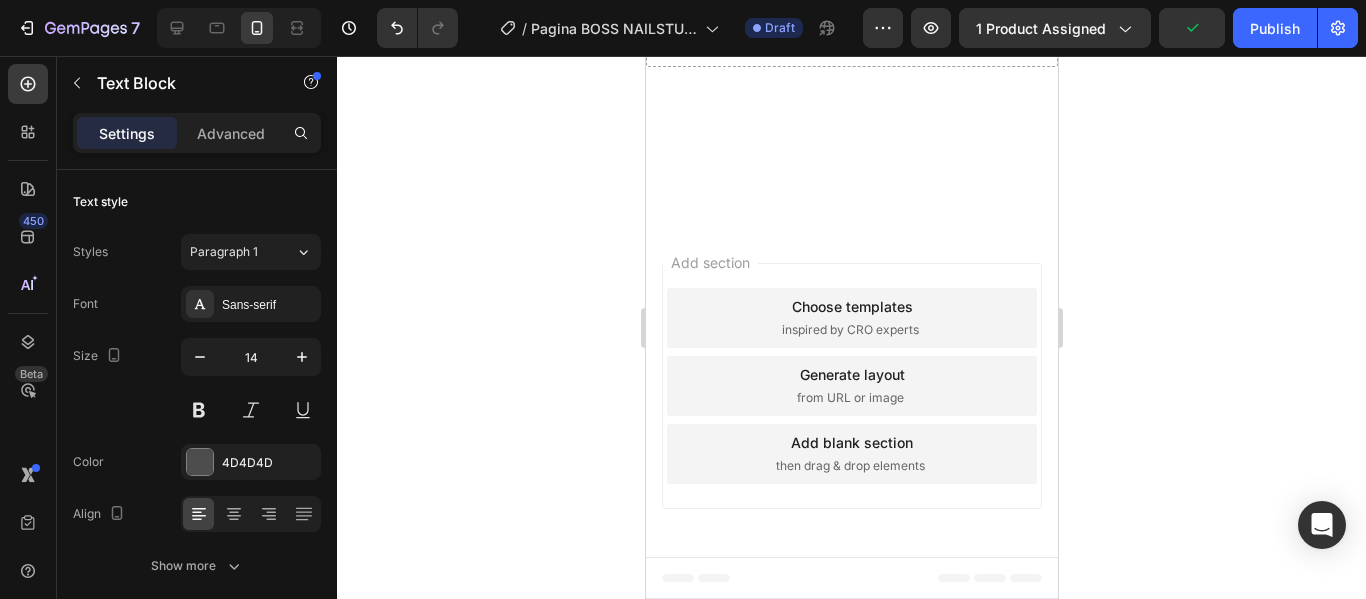 drag, startPoint x: 758, startPoint y: 378, endPoint x: 862, endPoint y: 379, distance: 104.00481 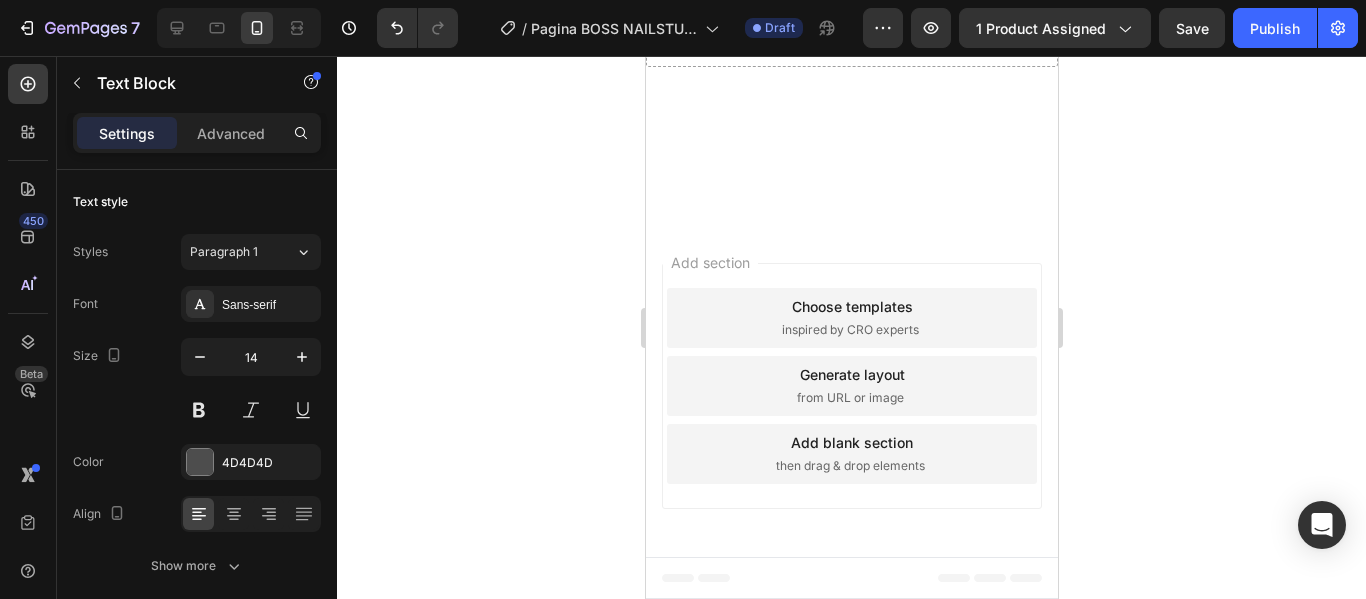 click on "Accordion 2" at bounding box center (851, -263) 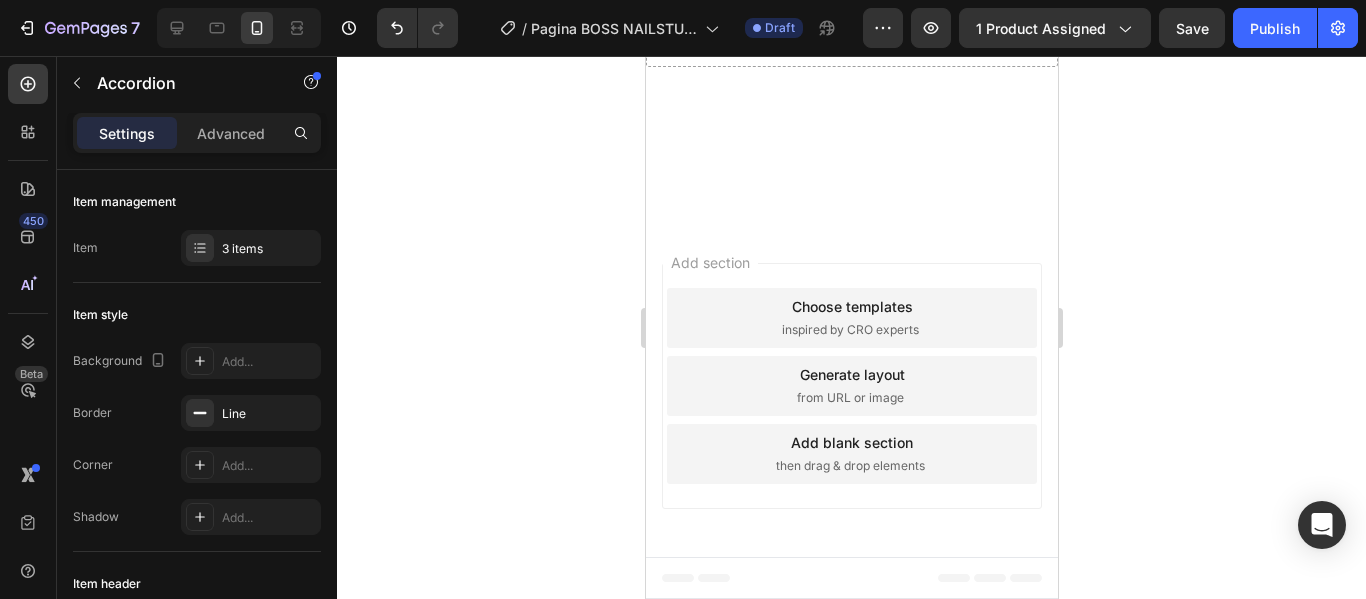 click on "✅ Para quienes quieren enseñar y necesitan material educativo listo." at bounding box center [851, -410] 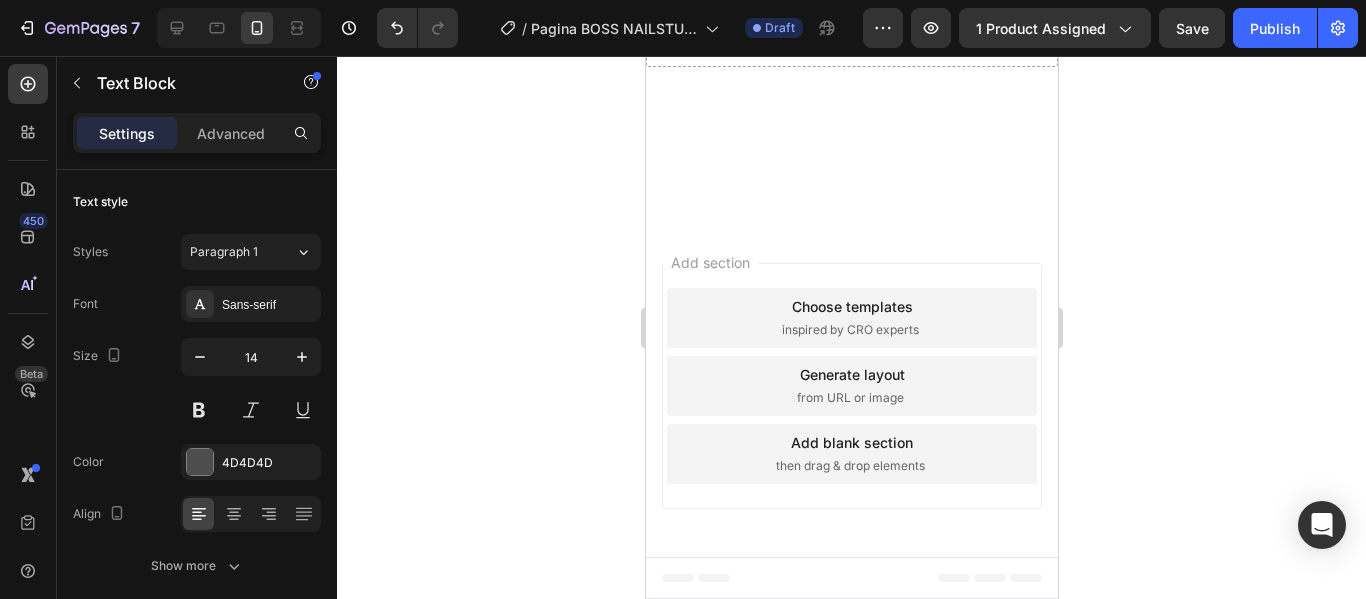 drag, startPoint x: 759, startPoint y: 377, endPoint x: 860, endPoint y: 381, distance: 101.07918 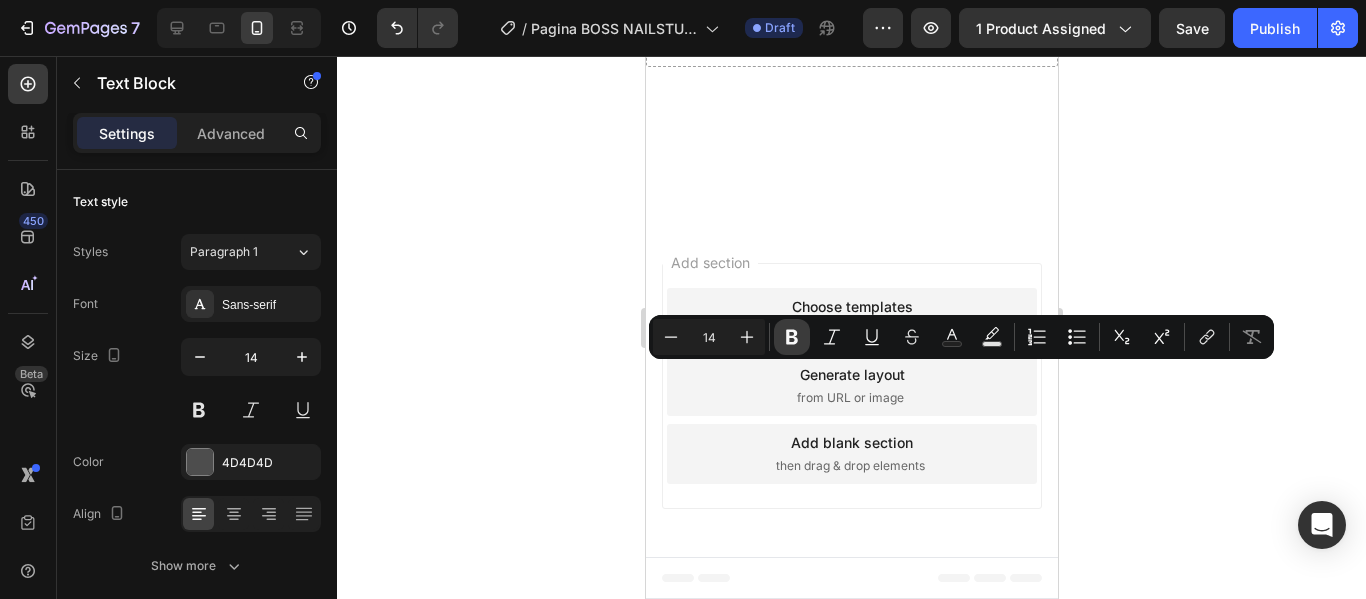 click 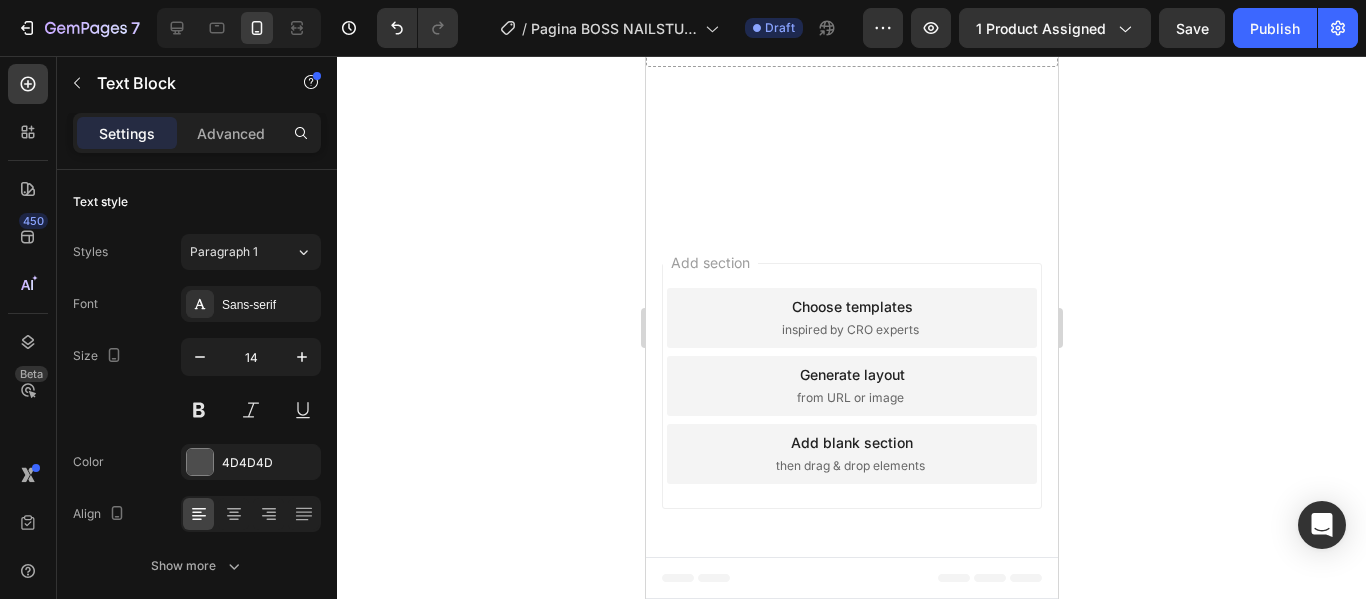 click 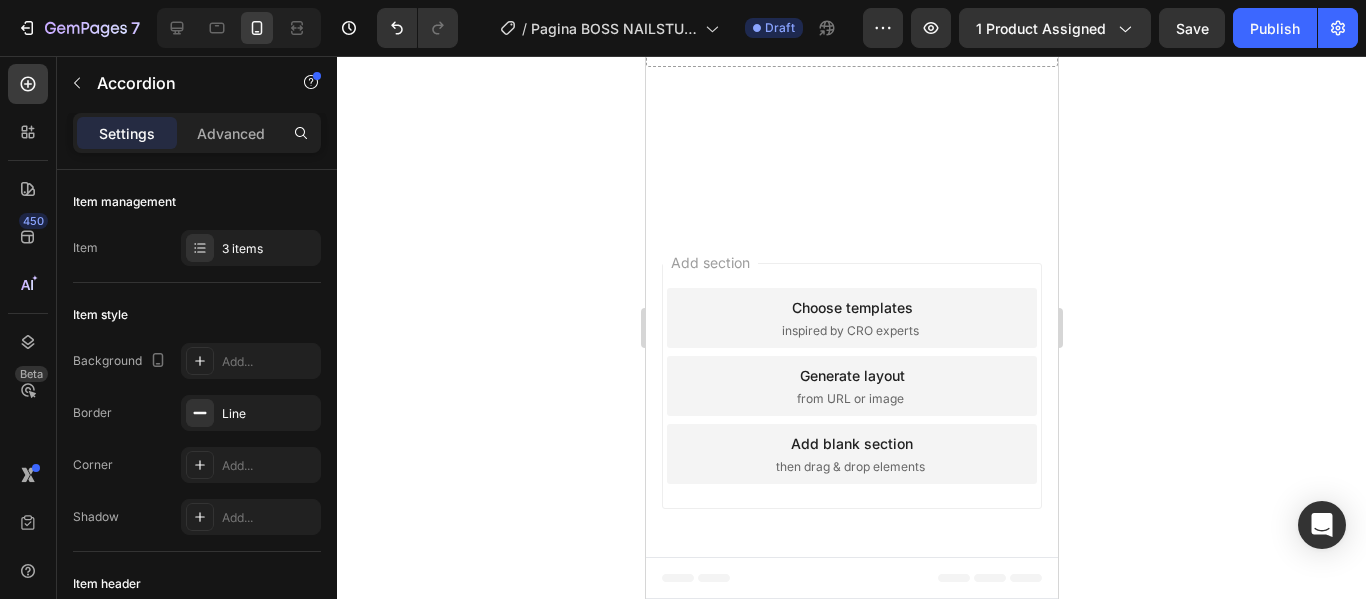click on "Accordion 2" at bounding box center [686, -338] 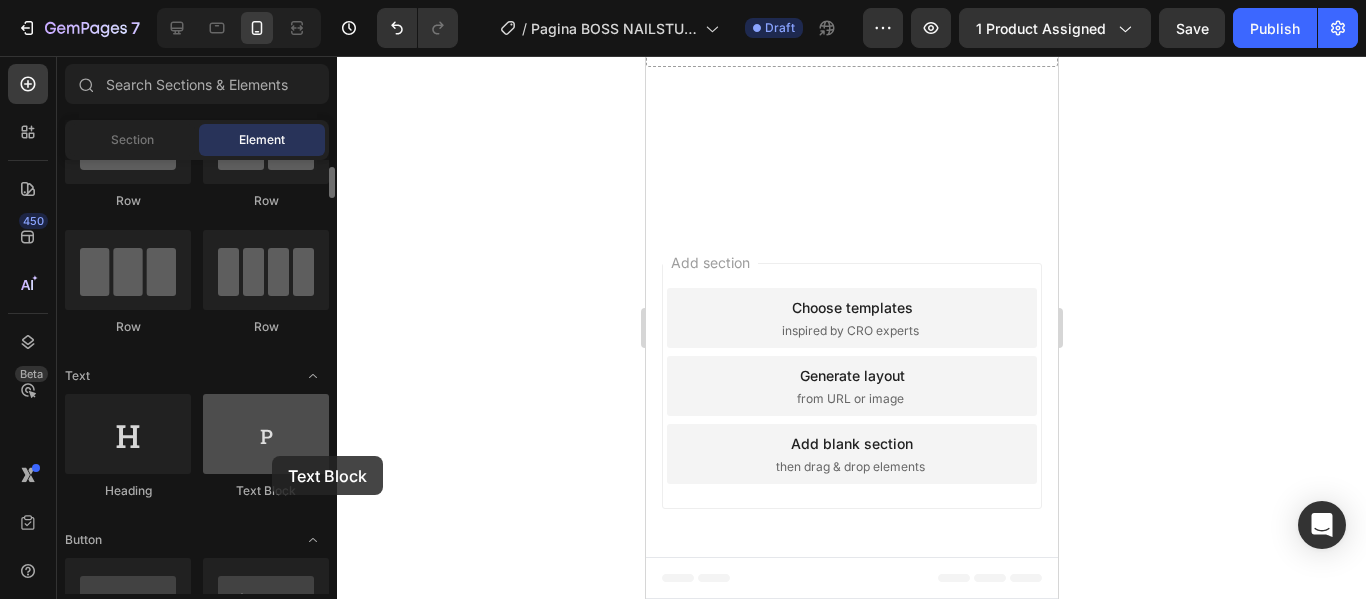 click at bounding box center [266, 434] 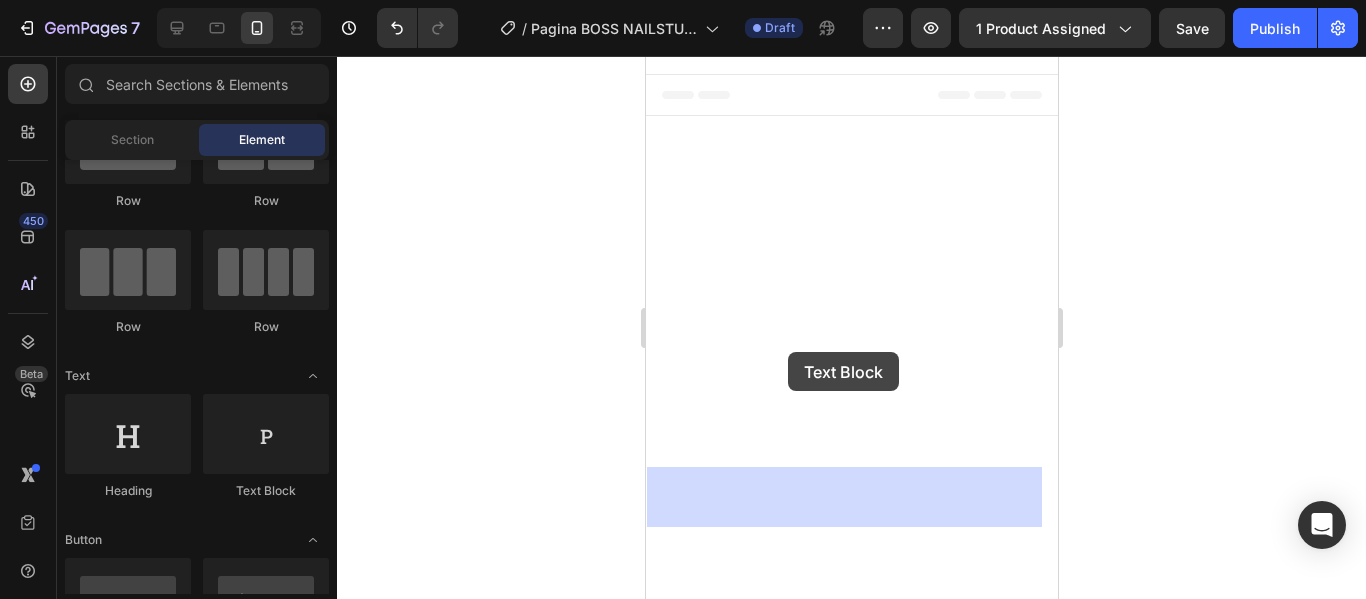 drag, startPoint x: 917, startPoint y: 512, endPoint x: 806, endPoint y: 335, distance: 208.92583 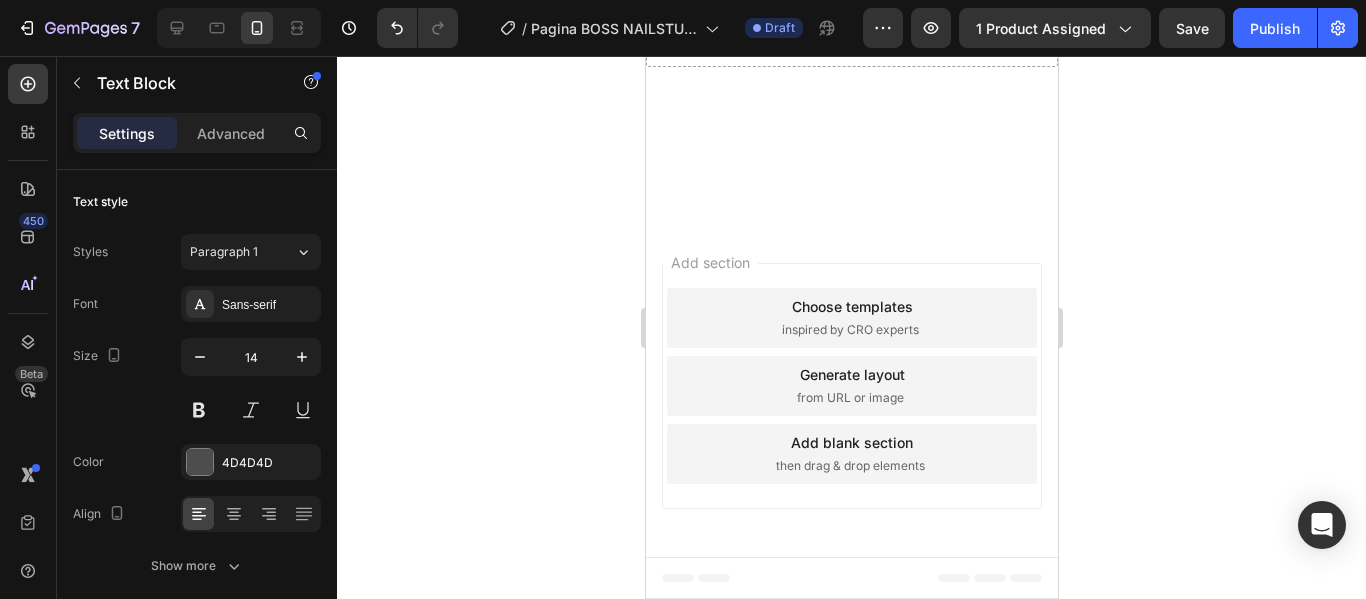 click on "Replace this text with your content" at bounding box center [851, -266] 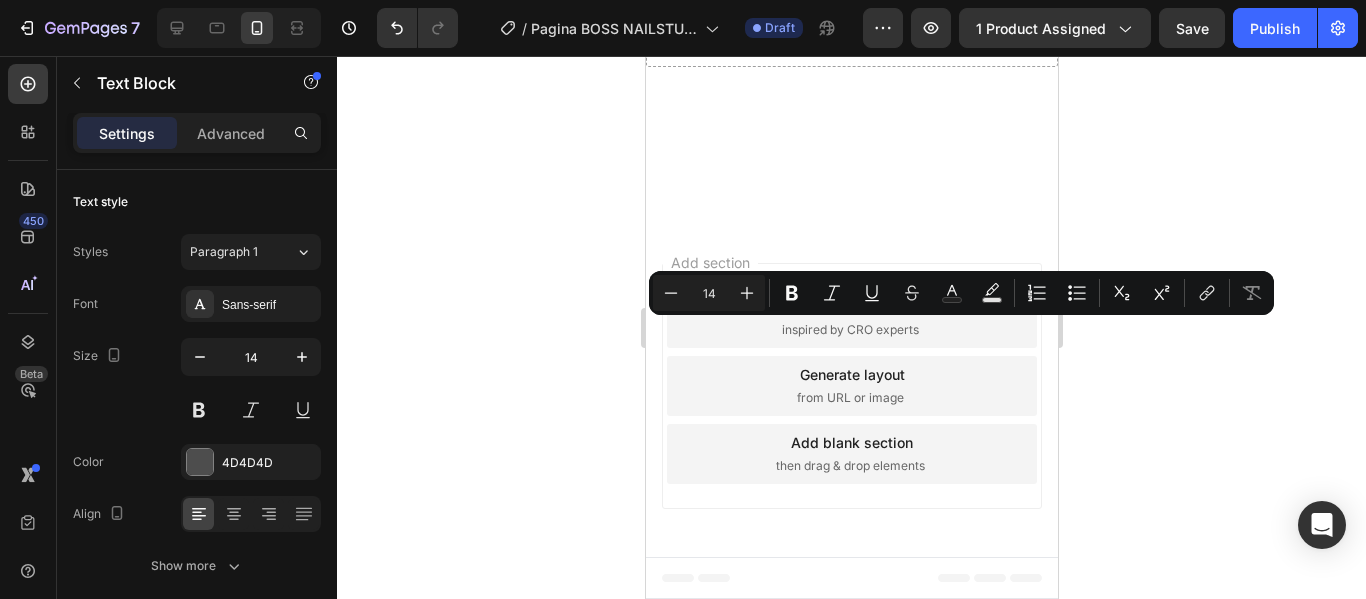click on "Replace this text with your content" at bounding box center [851, -266] 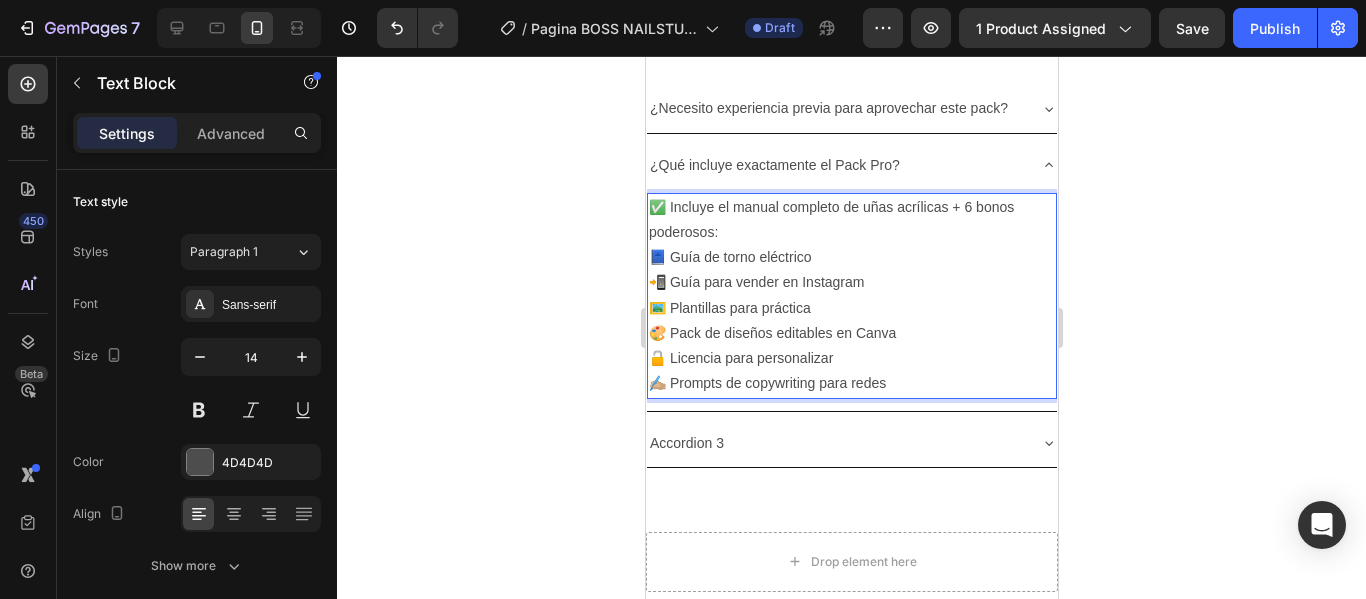scroll, scrollTop: 6102, scrollLeft: 0, axis: vertical 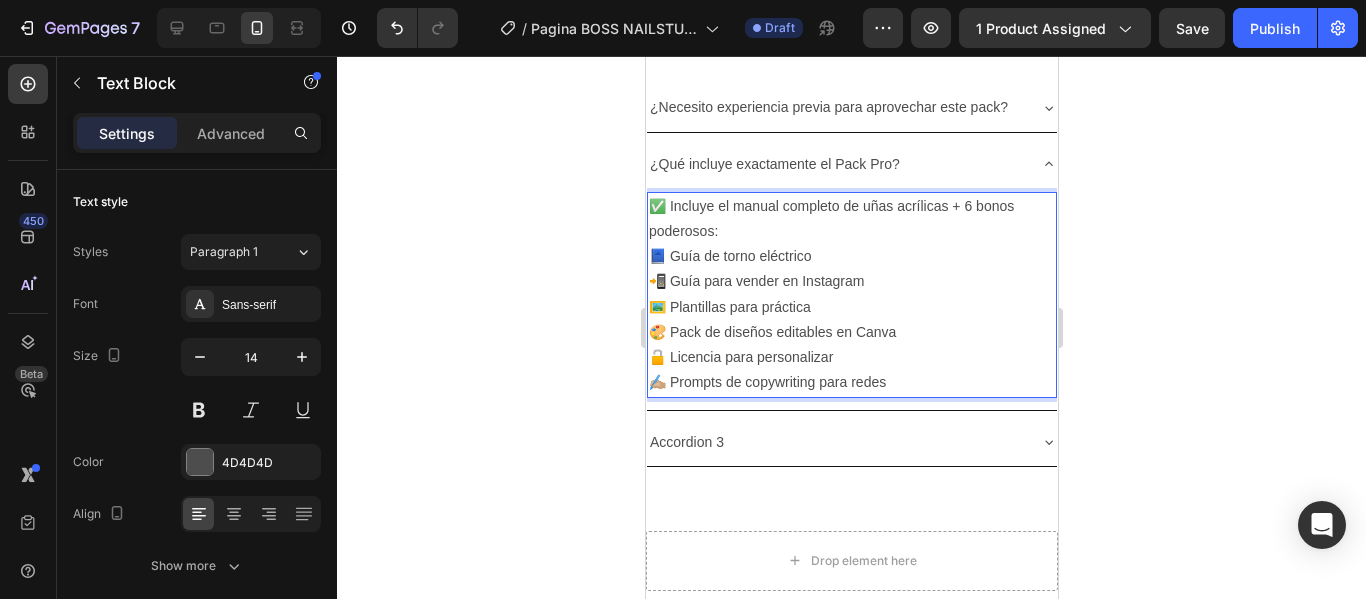 click on "✅ Incluye el manual completo de uñas acrílicas + 6 bonos poderosos: 📘 Guía de torno eléctrico 📲 Guía para vender en Instagram 🖼️ Plantillas para práctica 🎨 Pack de diseños editables en Canva 🔓 Licencia para personalizar ✍🏼 Prompts de copywriting para redes" at bounding box center [851, 295] 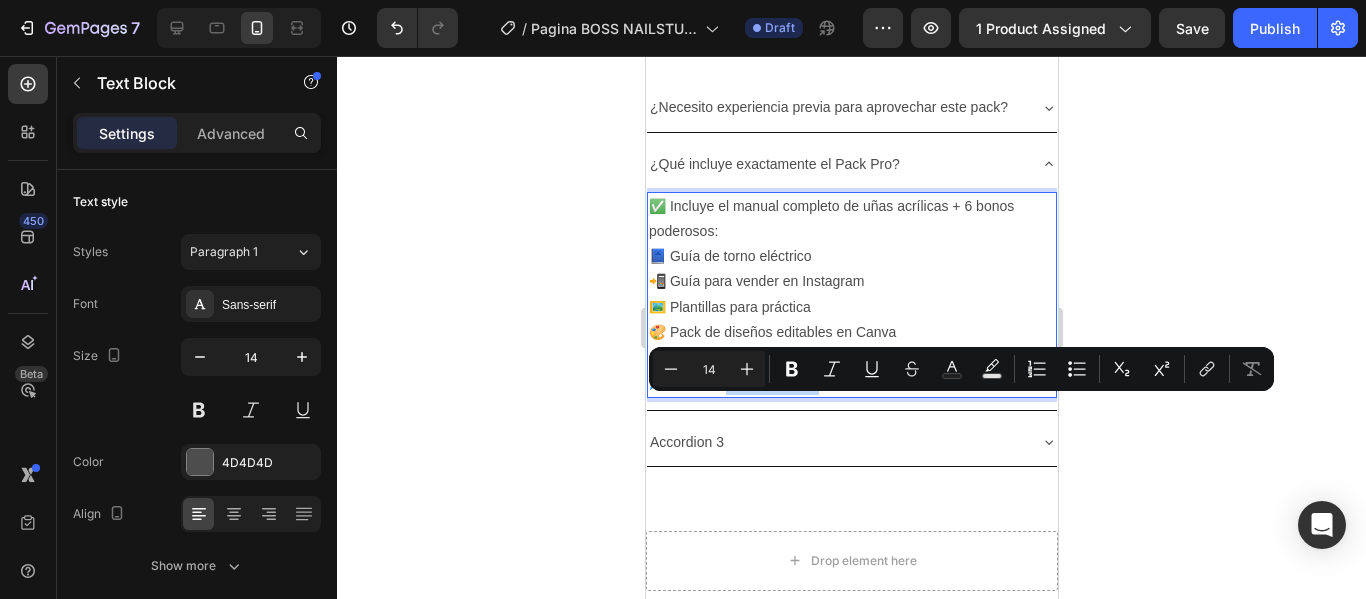 drag, startPoint x: 815, startPoint y: 408, endPoint x: 729, endPoint y: 407, distance: 86.00581 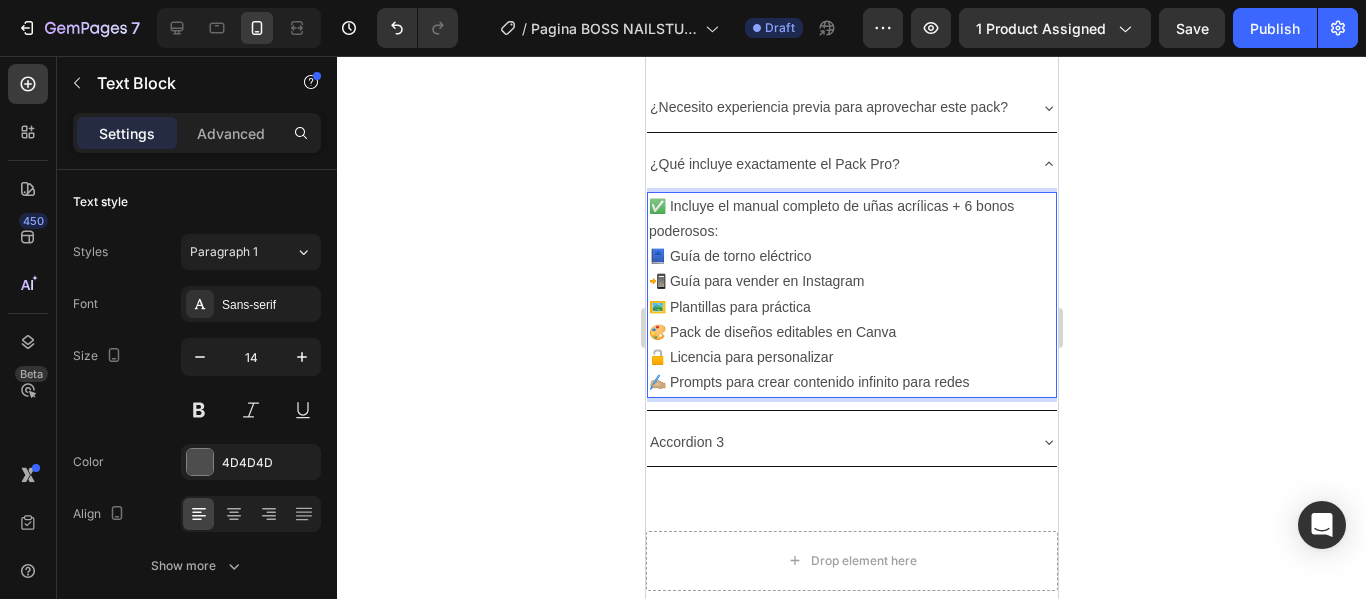 drag, startPoint x: 792, startPoint y: 407, endPoint x: 738, endPoint y: 403, distance: 54.147945 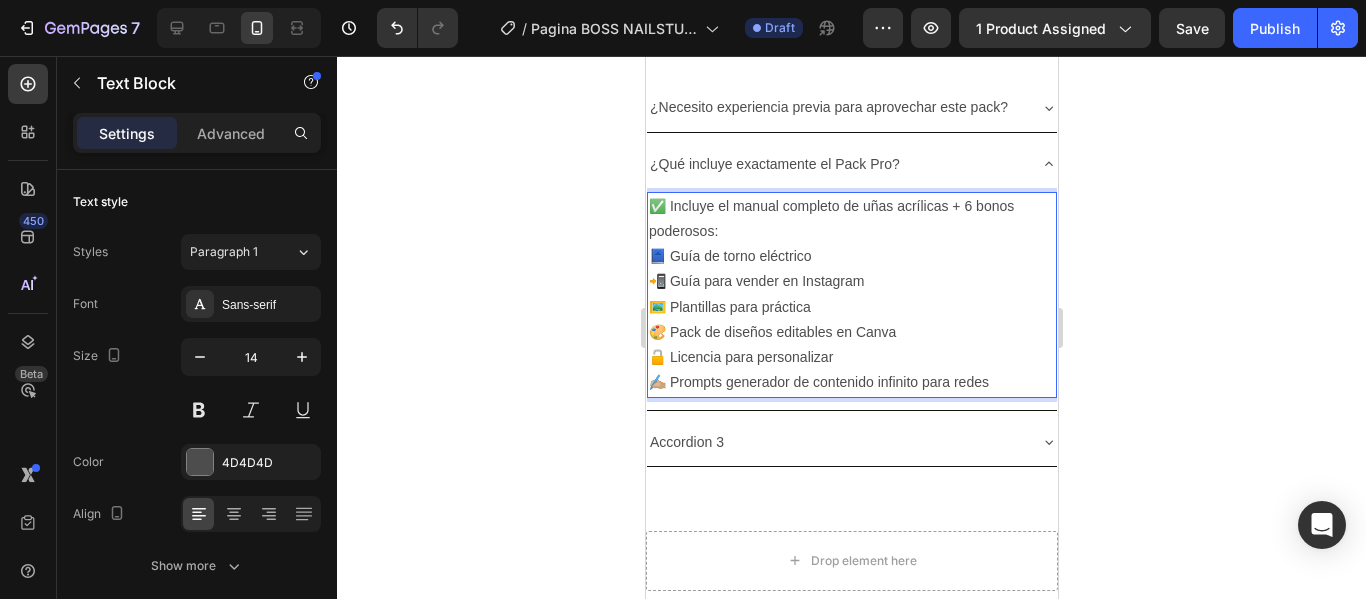 click on "✅ Incluye el manual completo de uñas acrílicas + 6 bonos poderosos: 📘 Guía de torno eléctrico 📲 Guía para vender en Instagram 🖼️ Plantillas para práctica 🎨 Pack de diseños editables en Canva 🔓 Licencia para personalizar ✍🏼 Prompts generador de contenido infinito para redes" at bounding box center (851, 295) 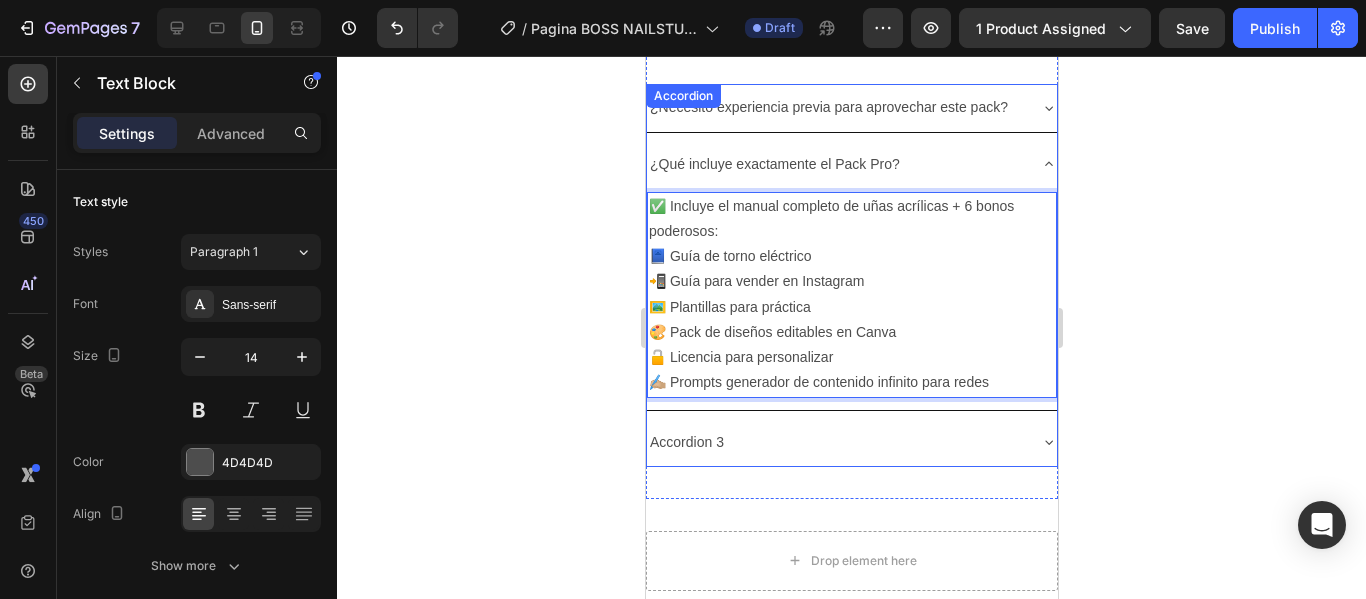 click 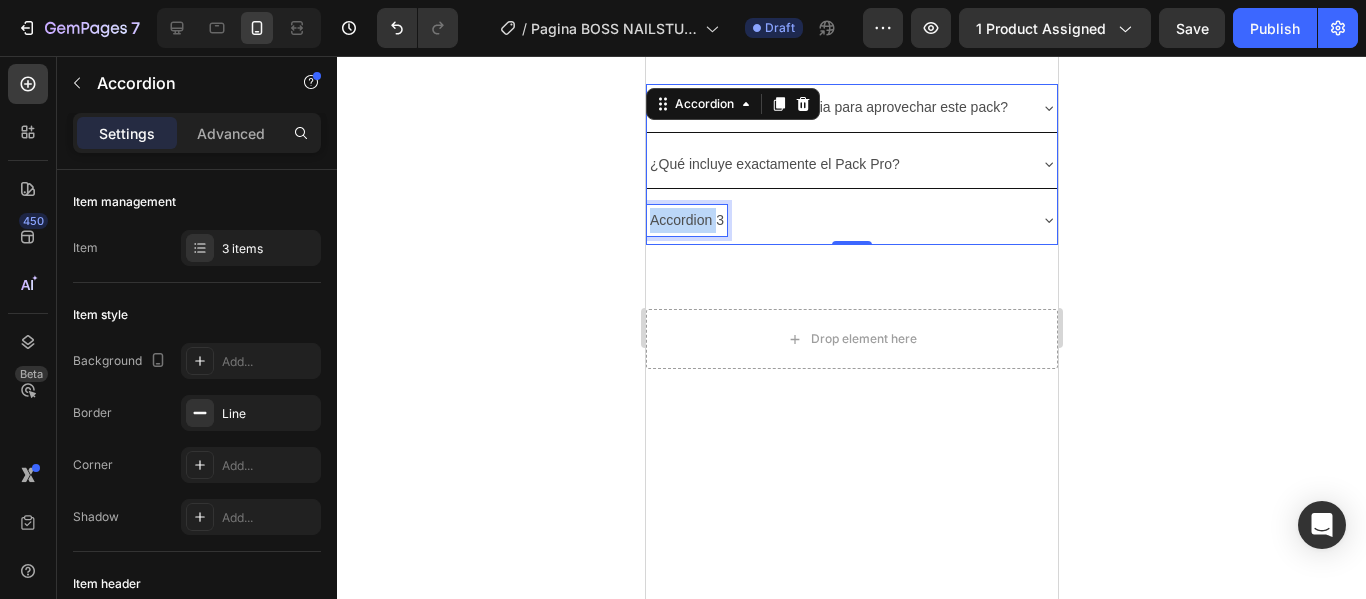 click on "Accordion 3" at bounding box center [686, 220] 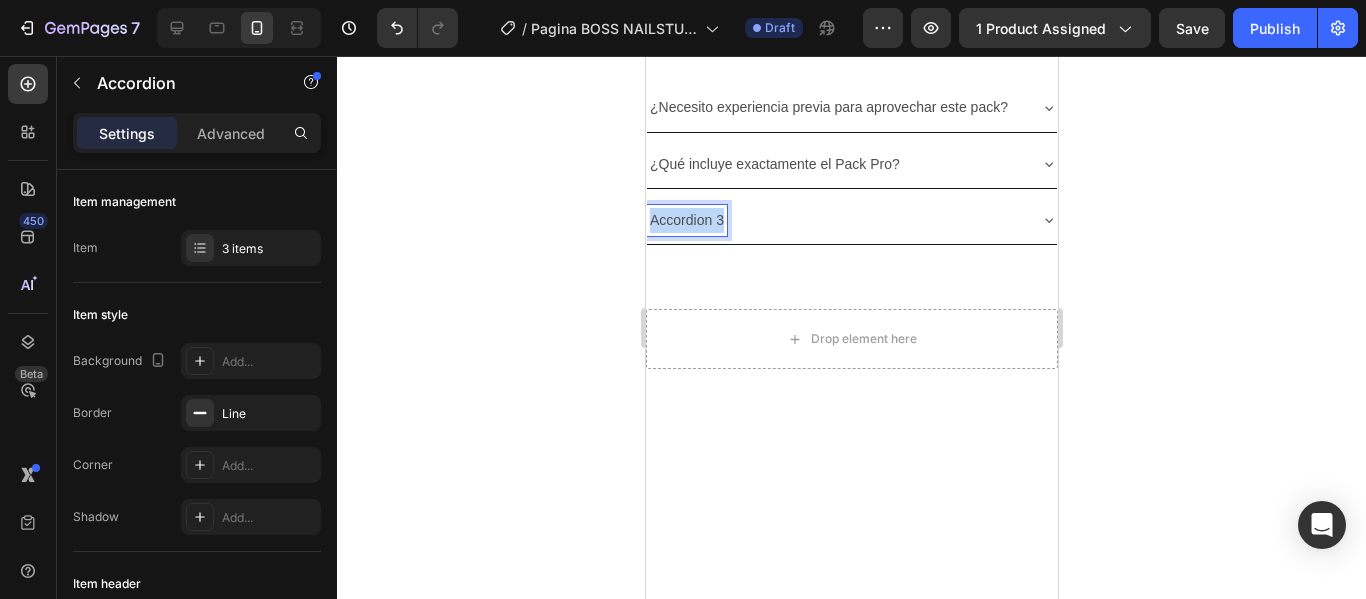 click on "Accordion 3" at bounding box center [686, 220] 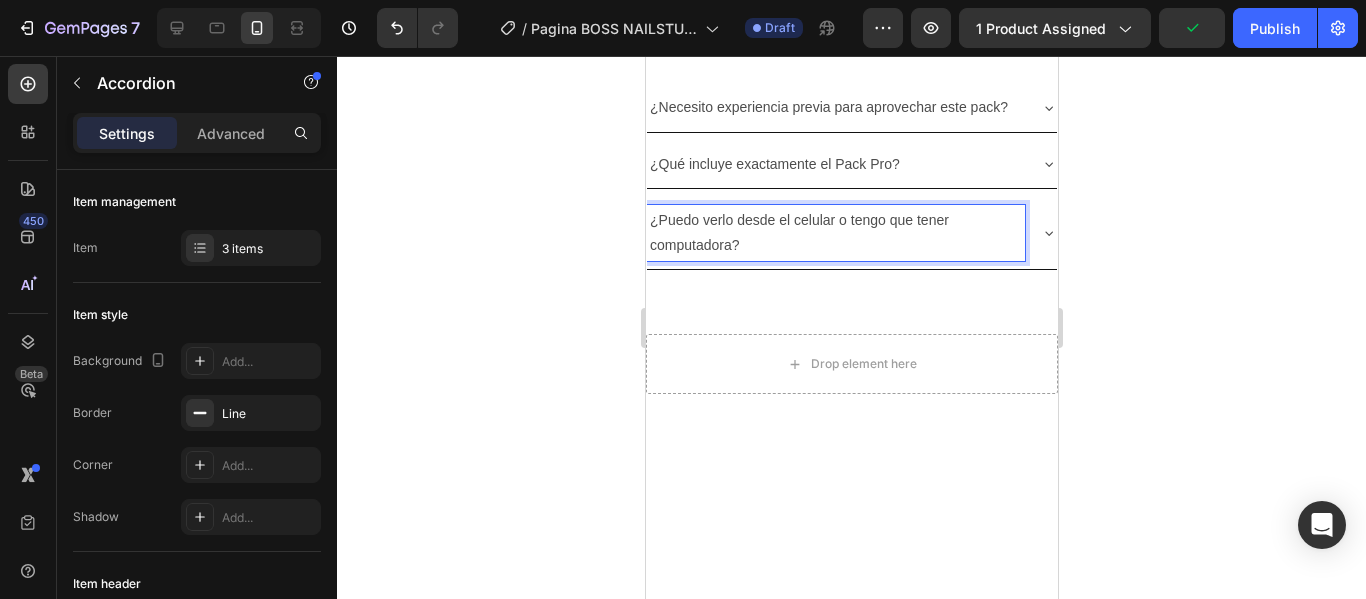 click 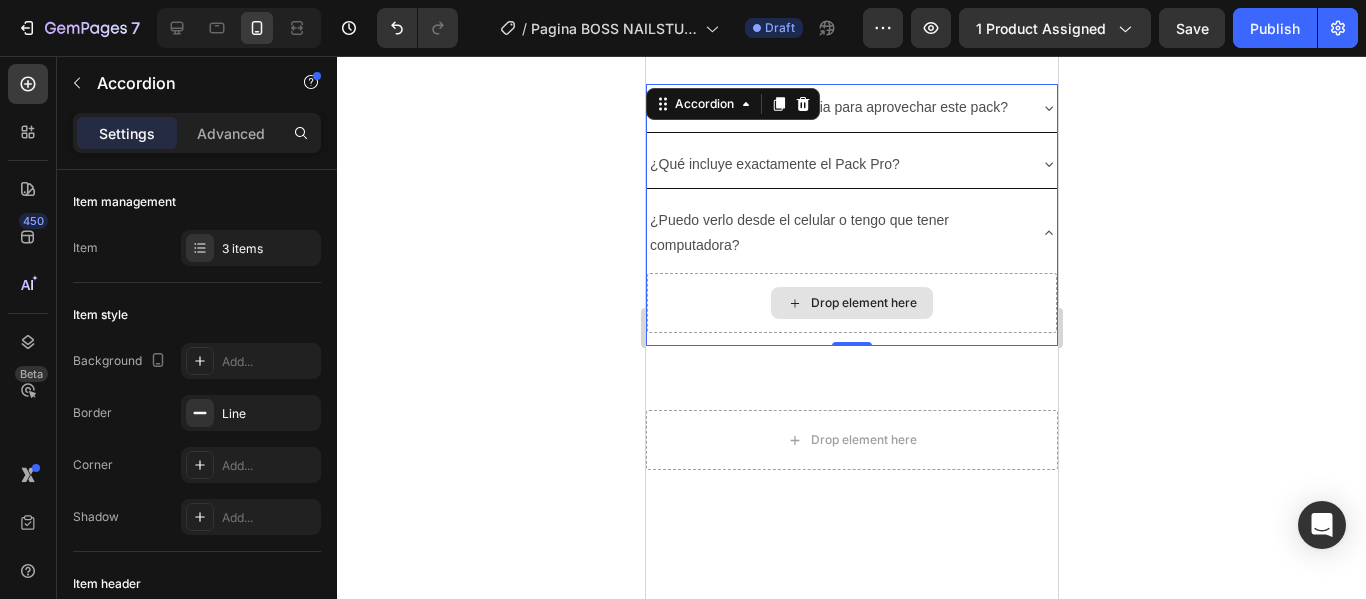 click on "Drop element here" at bounding box center (863, 303) 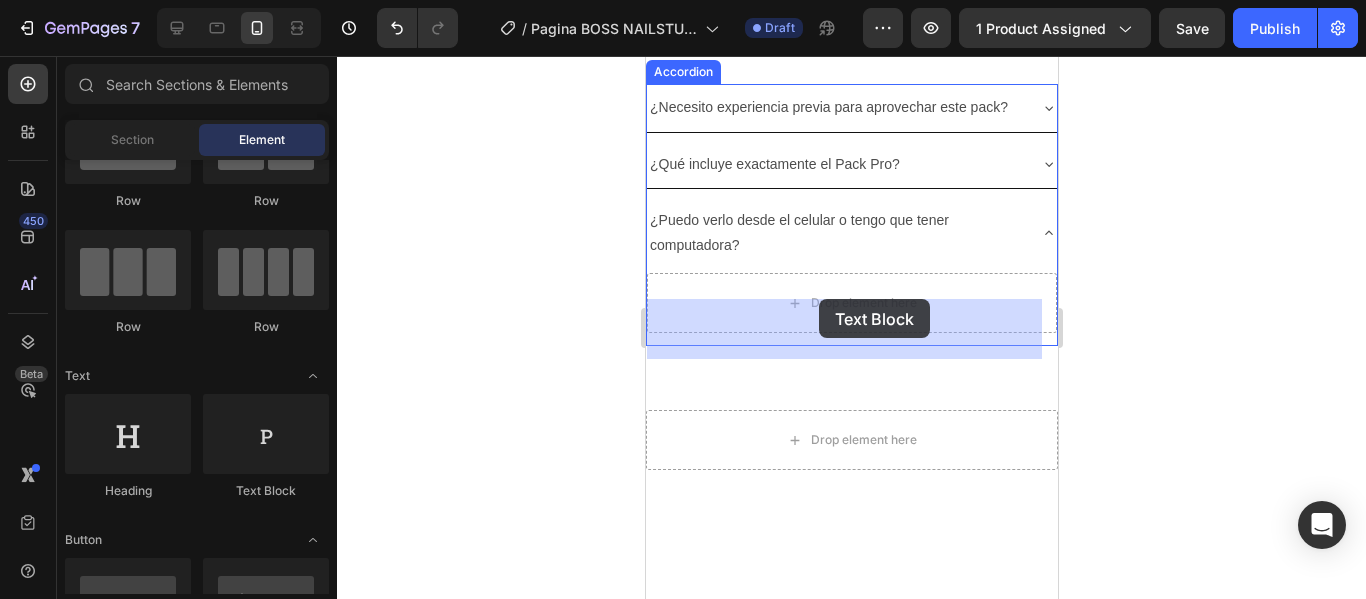 drag, startPoint x: 904, startPoint y: 514, endPoint x: 819, endPoint y: 300, distance: 230.2629 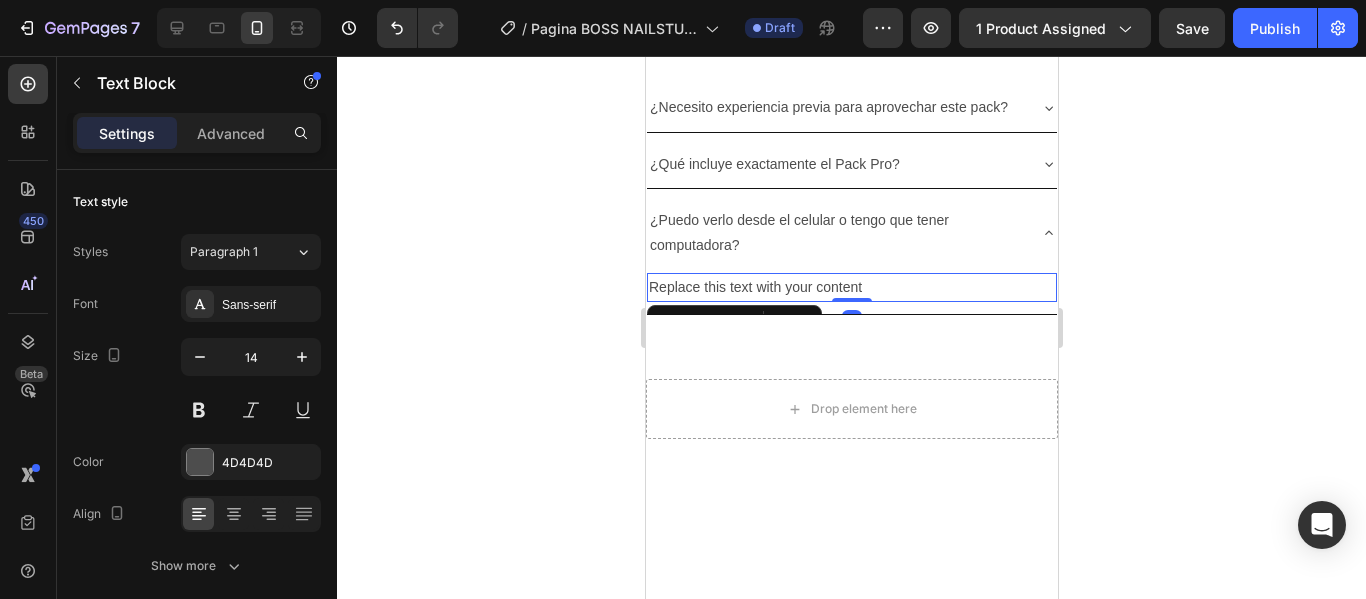 click on "Replace this text with your content" at bounding box center (851, 287) 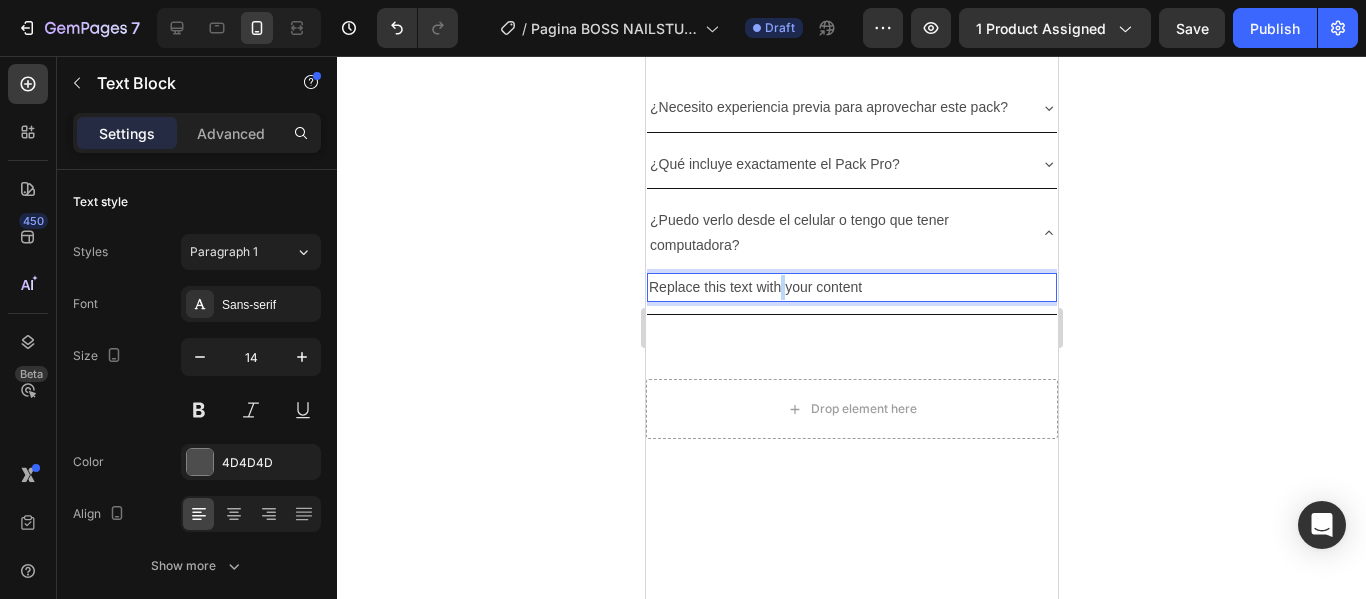 click on "Replace this text with your content" at bounding box center [851, 287] 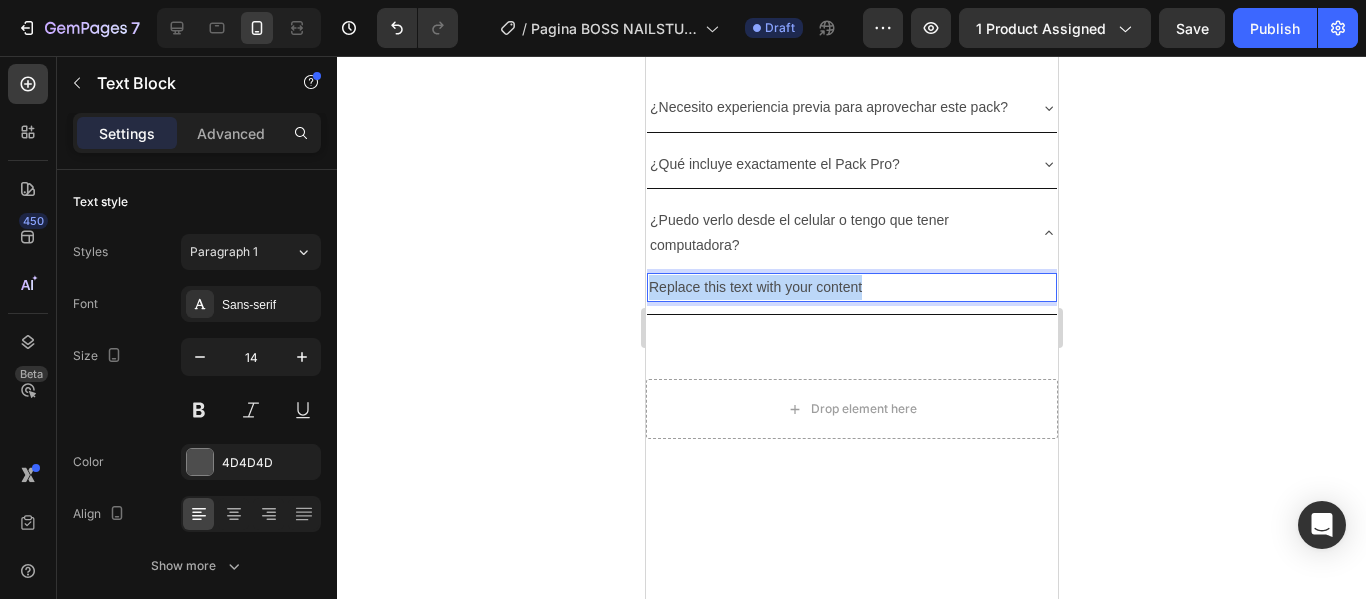 click on "Replace this text with your content" at bounding box center (851, 287) 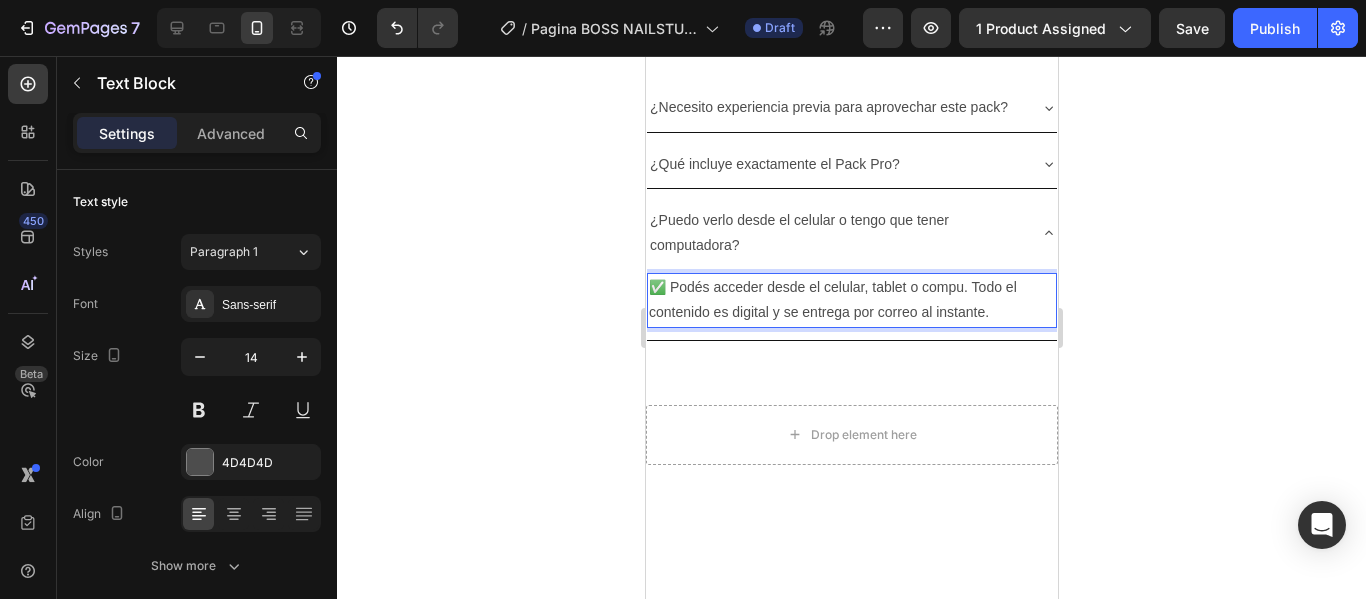 click on "✅ Podés acceder desde el celular, tablet o compu. Todo el contenido es digital y se entrega por correo al instante." at bounding box center (851, 300) 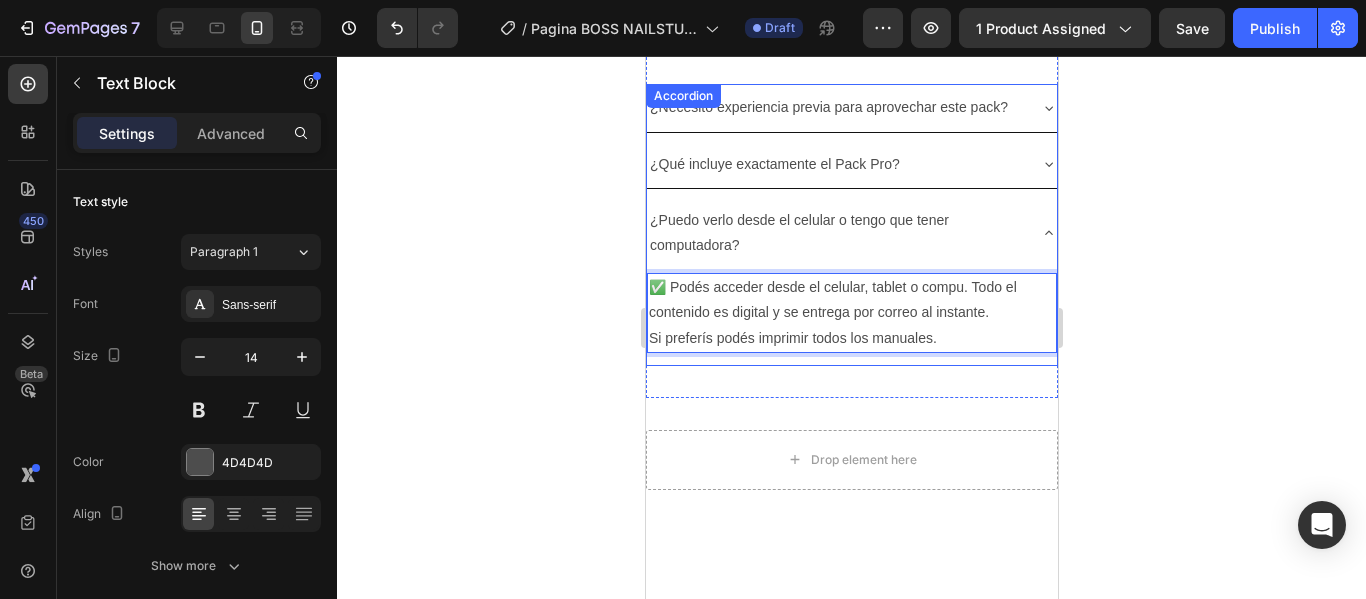 click 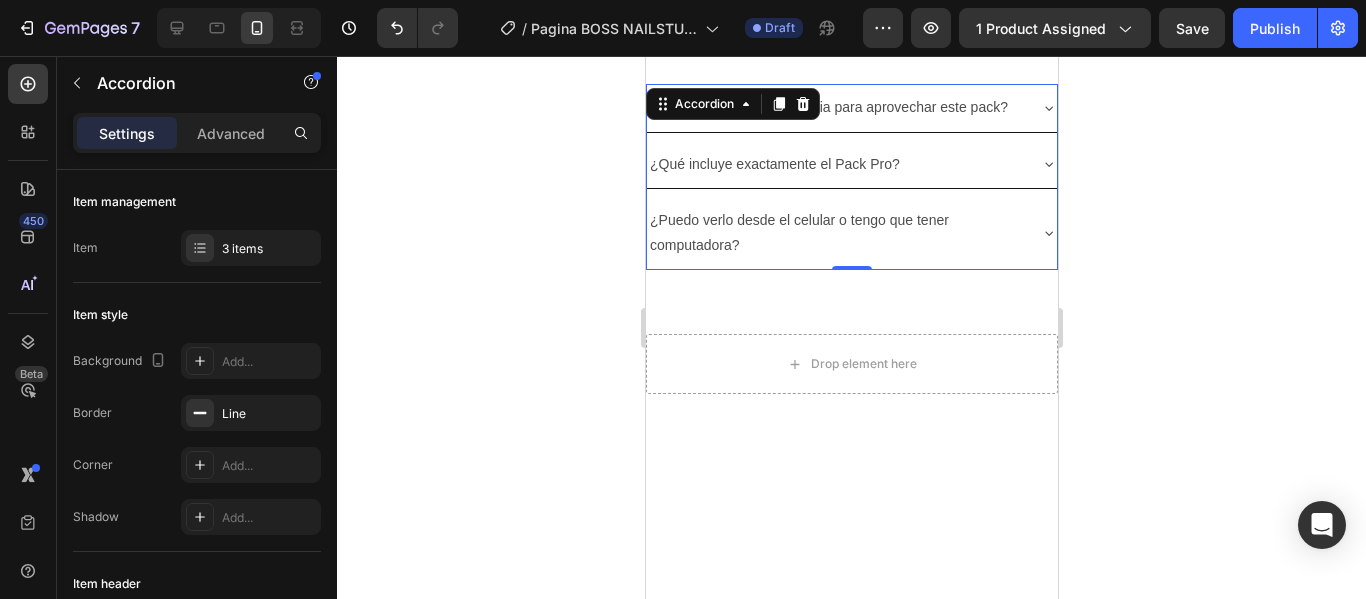 click 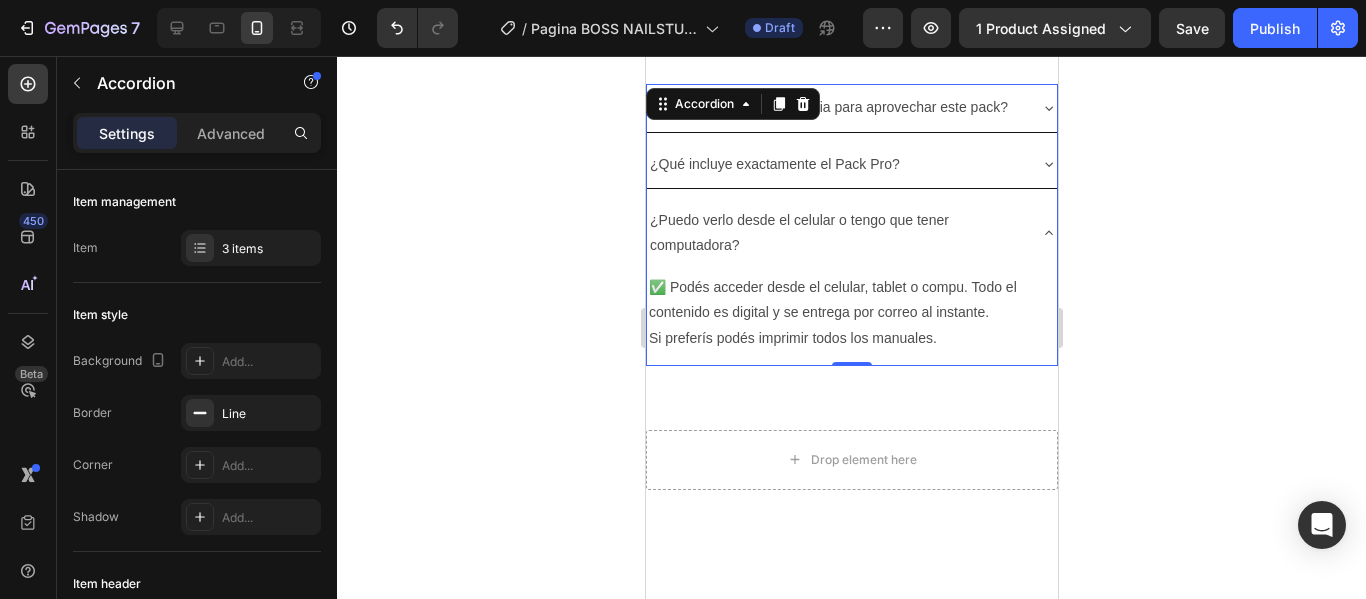 click 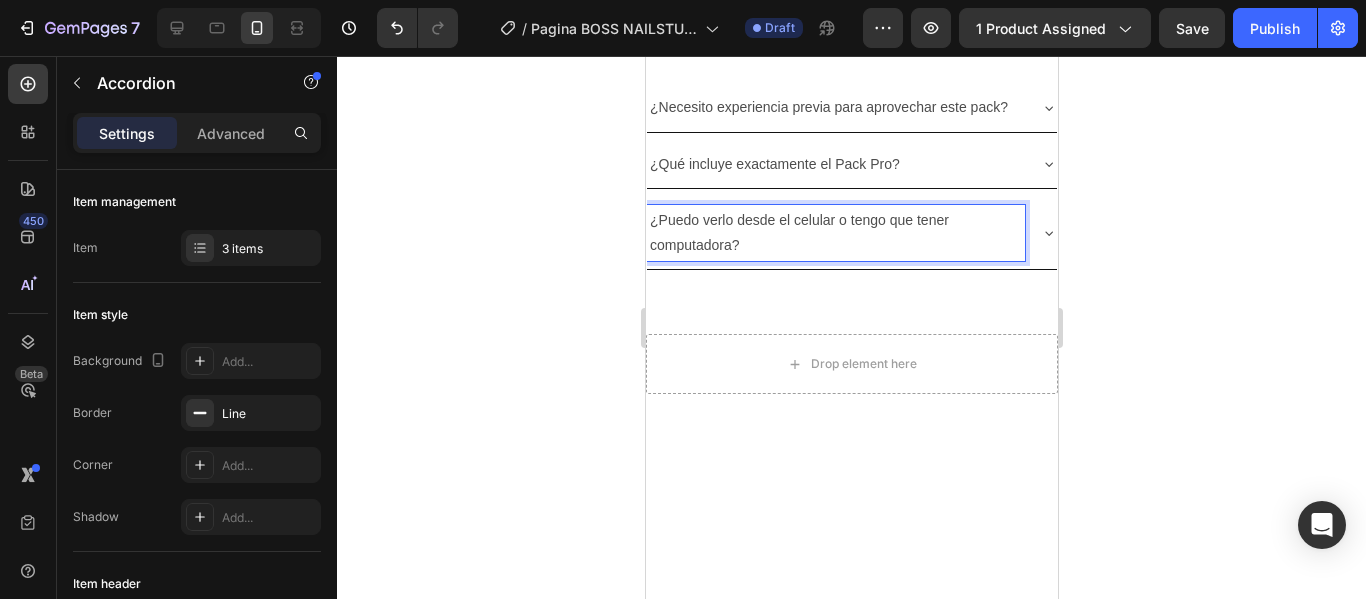click on "¿Necesito experiencia previa para aprovechar este pack?" at bounding box center [828, 107] 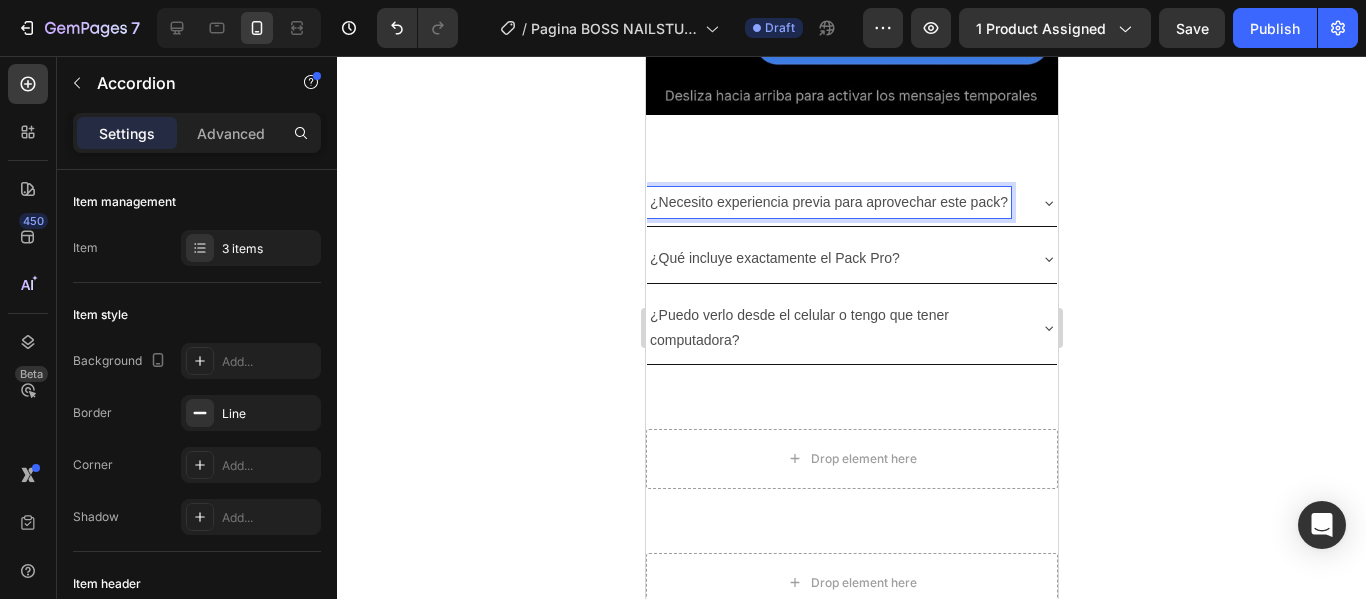 scroll, scrollTop: 6053, scrollLeft: 0, axis: vertical 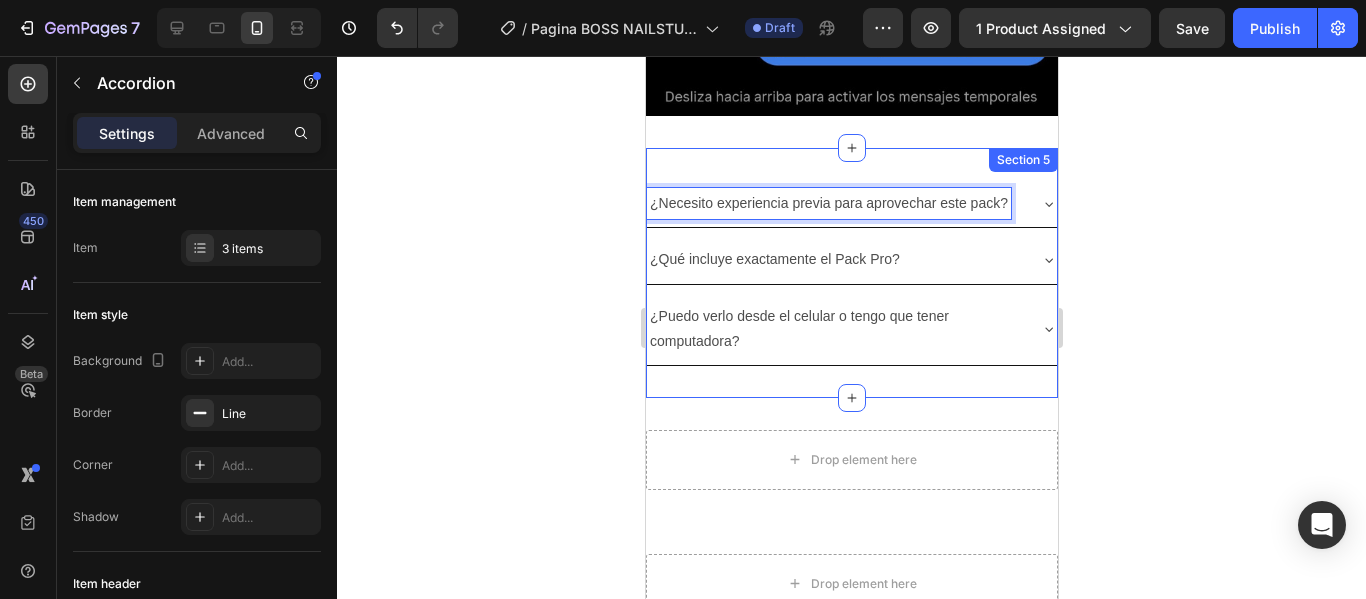 click on "Section 5" at bounding box center (1022, 160) 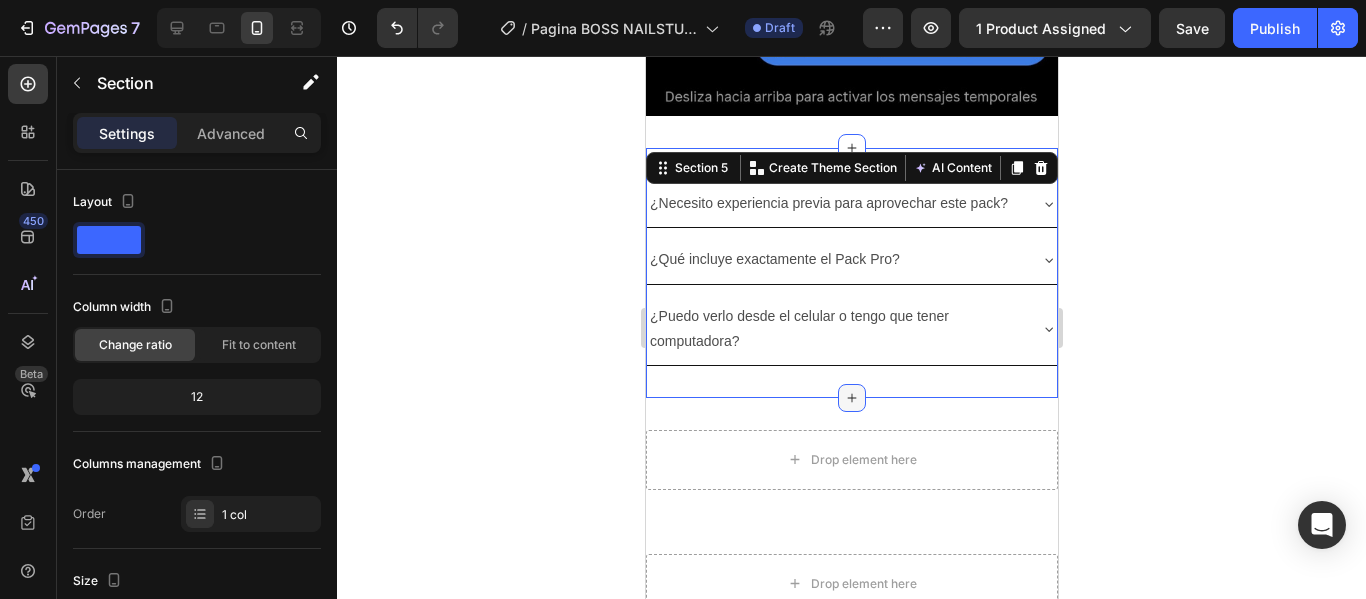 click 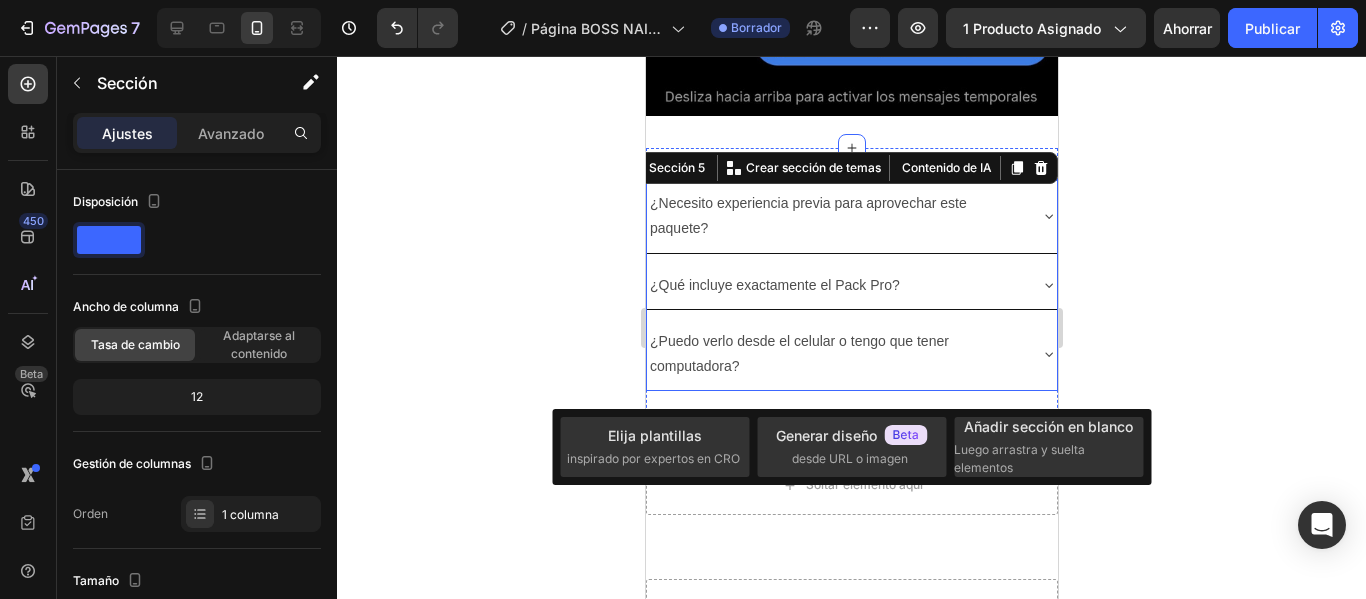 click on "¿Puedo verlo desde el celular o tengo que tener computadora?" at bounding box center [851, 354] 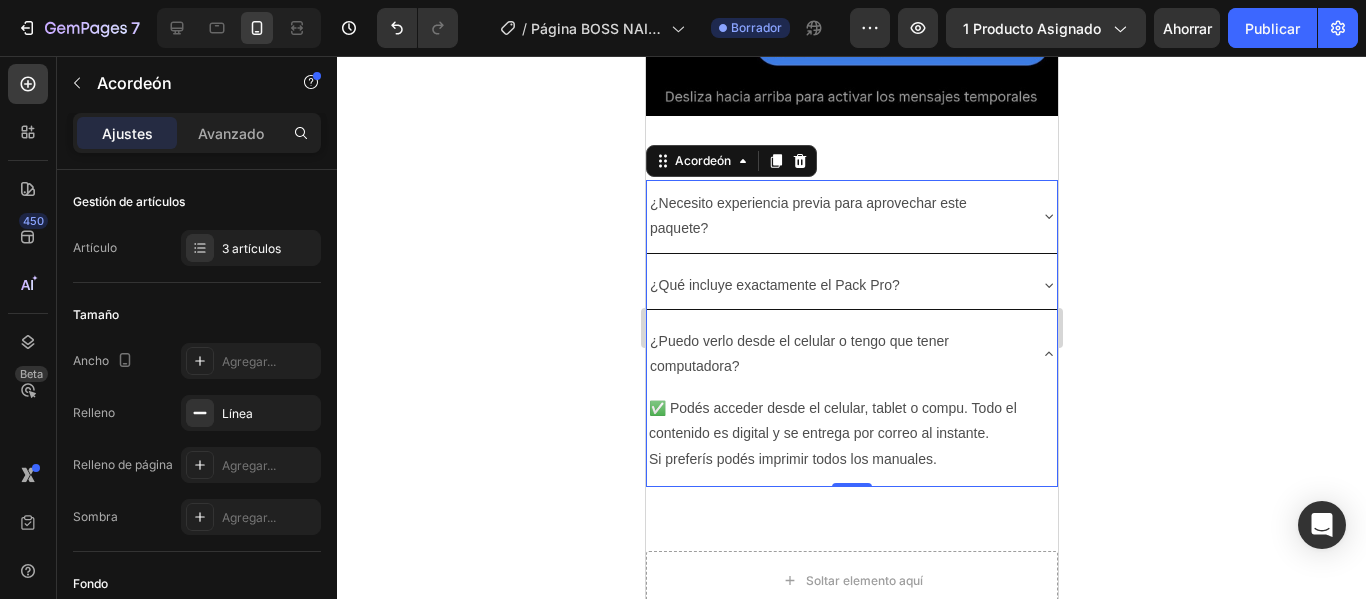click 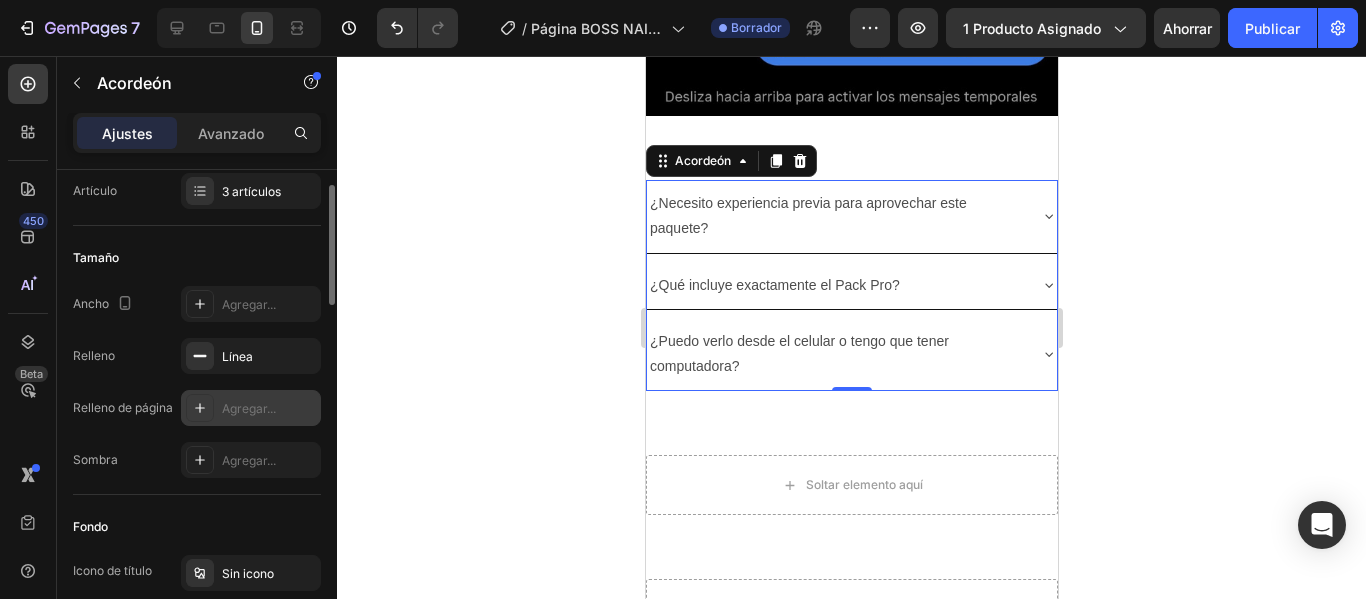 scroll, scrollTop: 58, scrollLeft: 0, axis: vertical 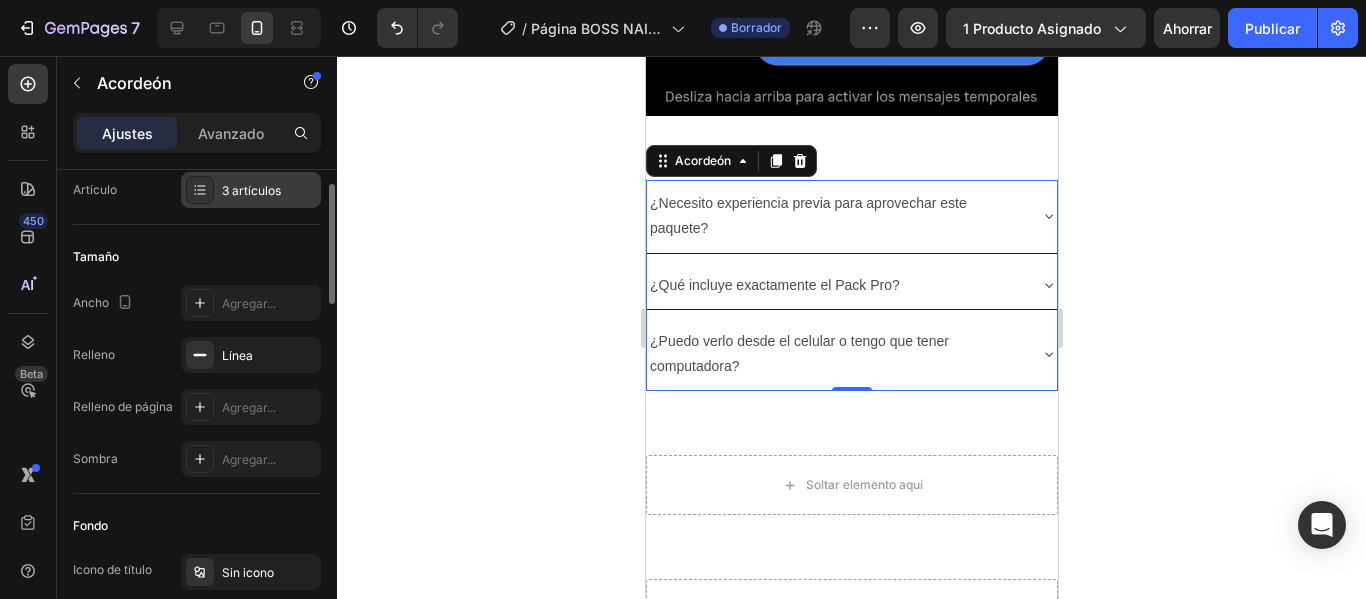 click at bounding box center [200, 190] 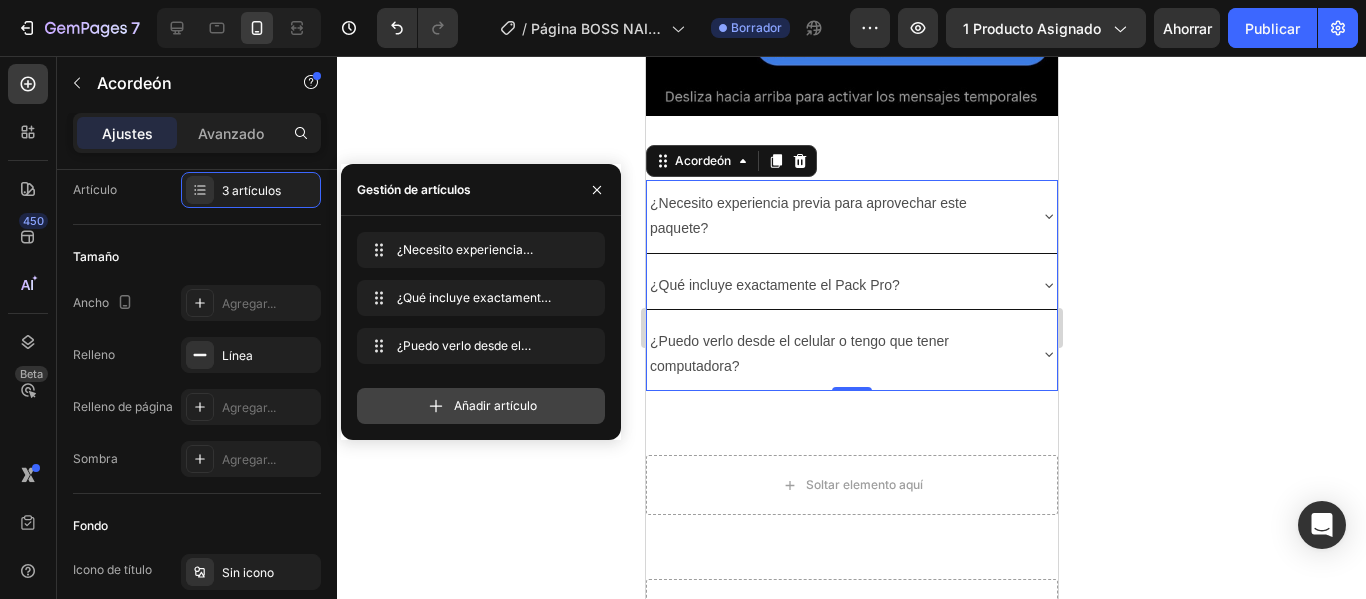 click on "Añadir artículo" at bounding box center [495, 405] 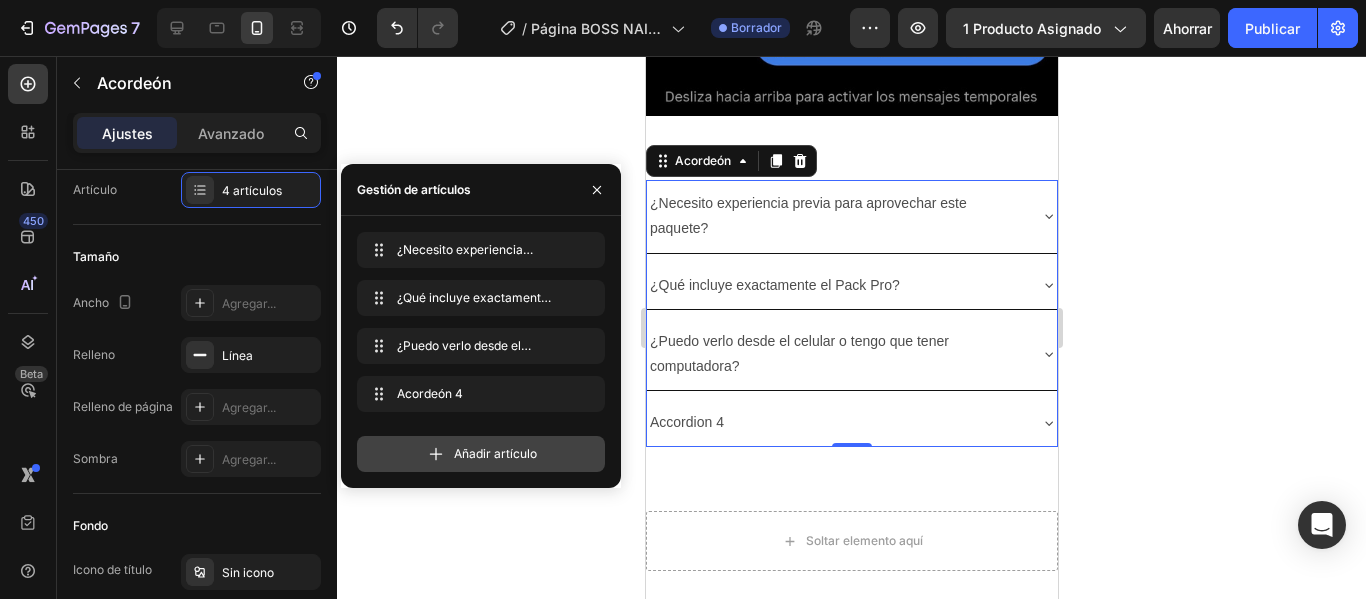 click on "Añadir artículo" at bounding box center (495, 453) 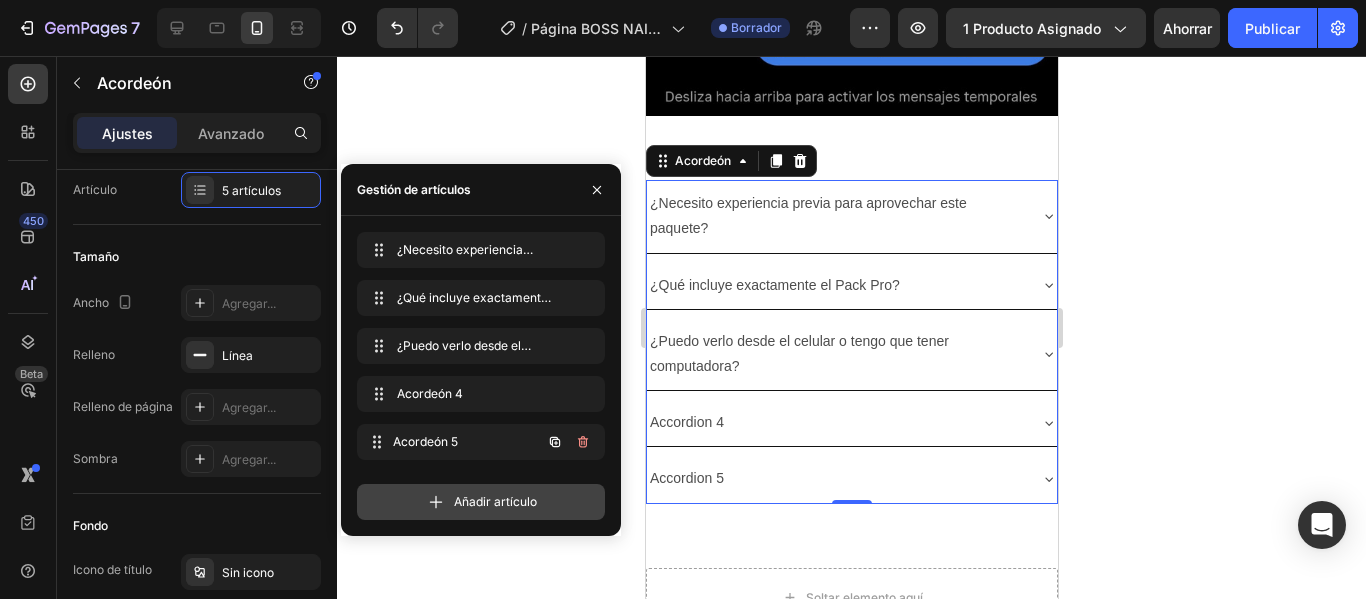click on "Acordeón 5 Accordion 5" at bounding box center (453, 442) 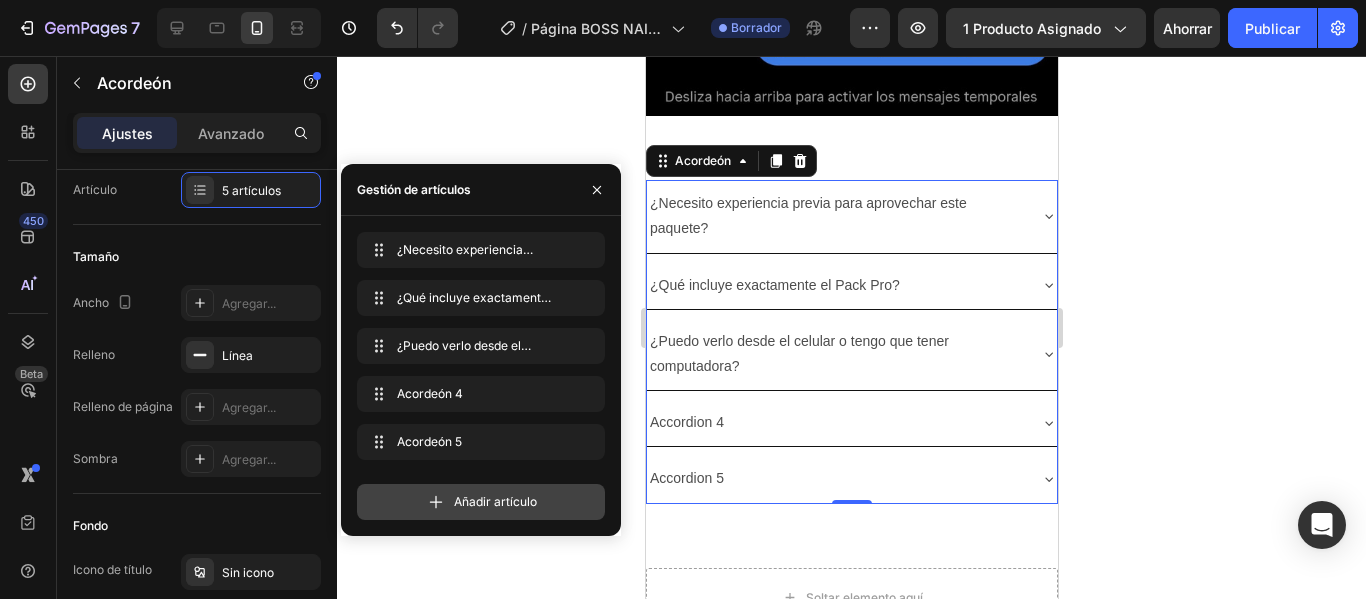 click on "Añadir artículo" at bounding box center [495, 501] 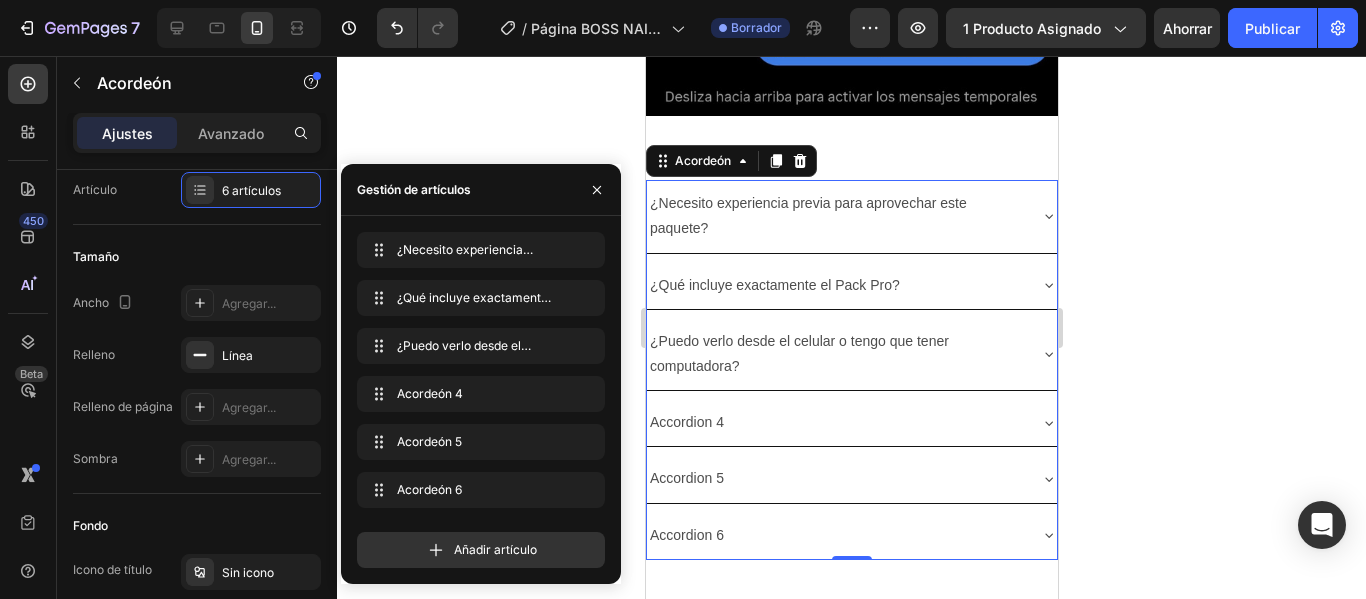 click on "Accordion 4" at bounding box center (686, 422) 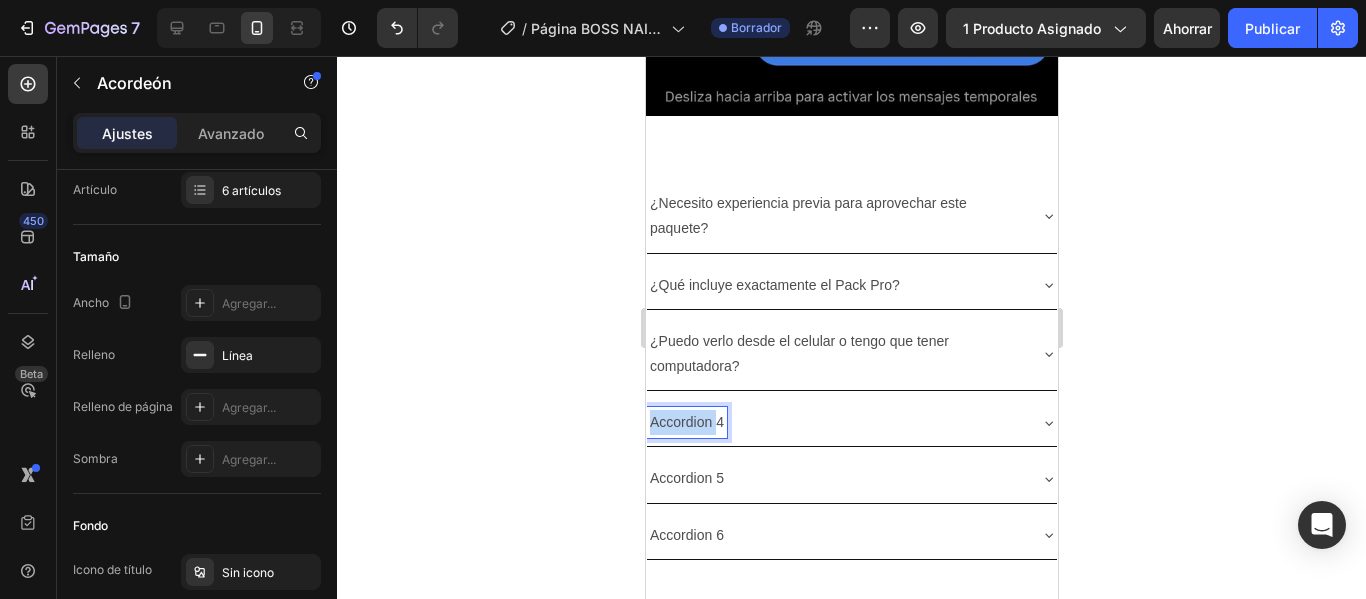 click on "Accordion 4" at bounding box center (686, 422) 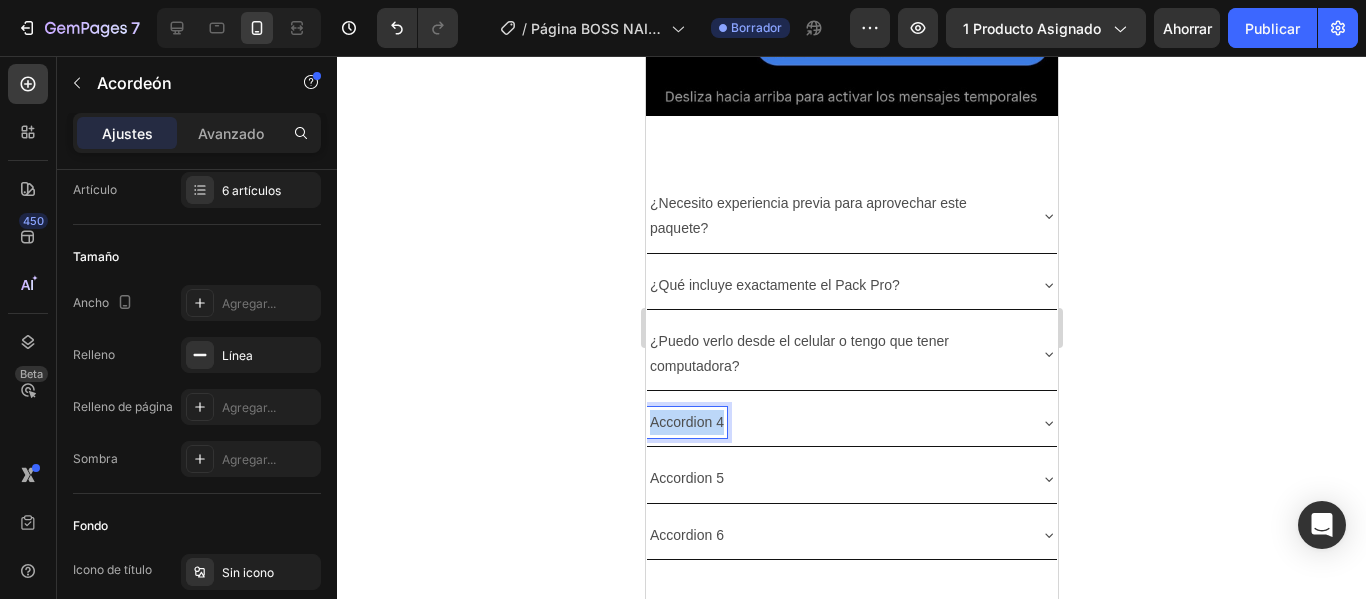click on "Accordion 4" at bounding box center [686, 422] 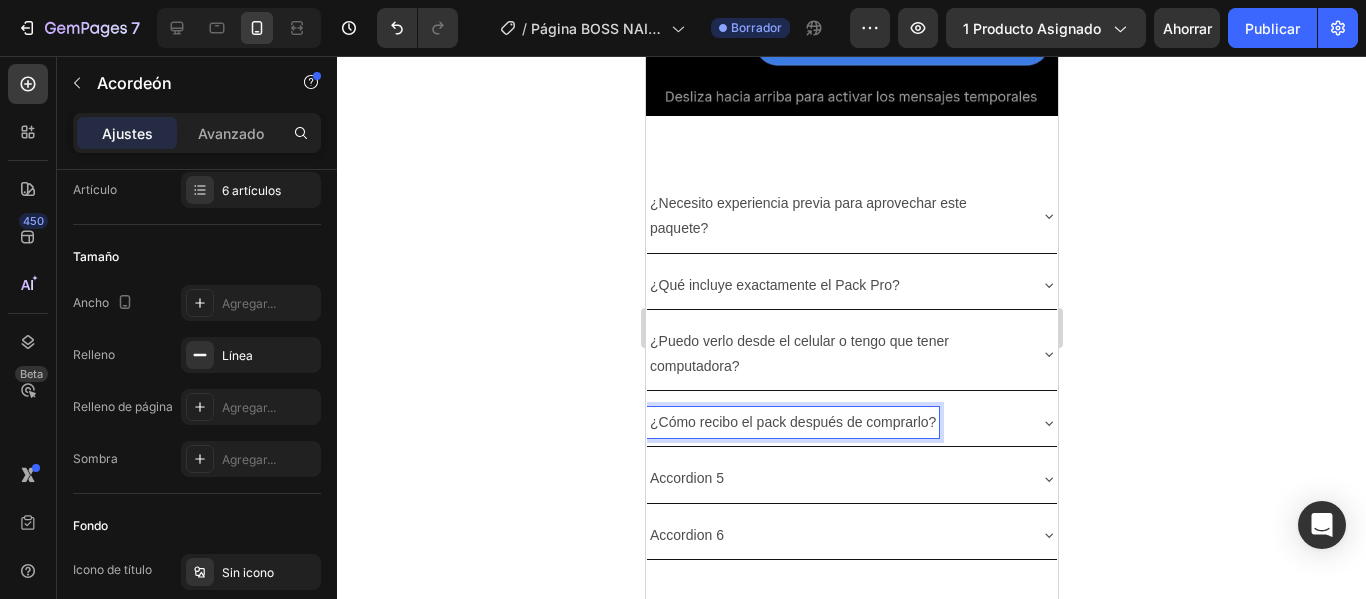 click 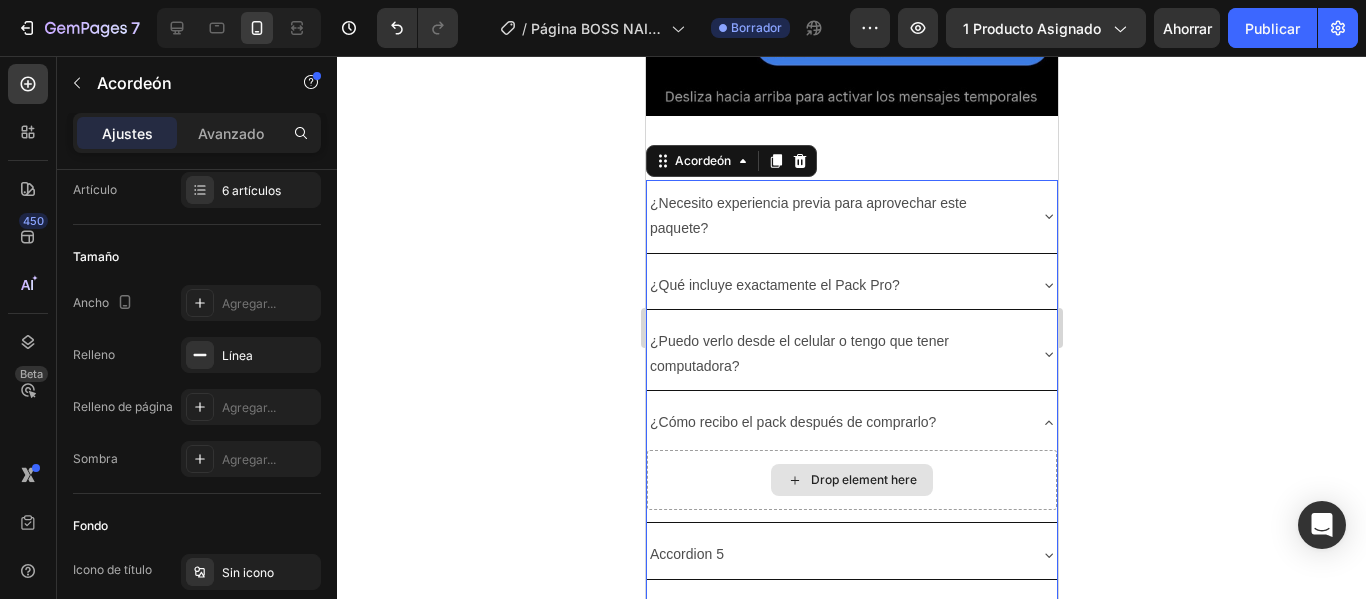 click on "Drop element here" at bounding box center (851, 480) 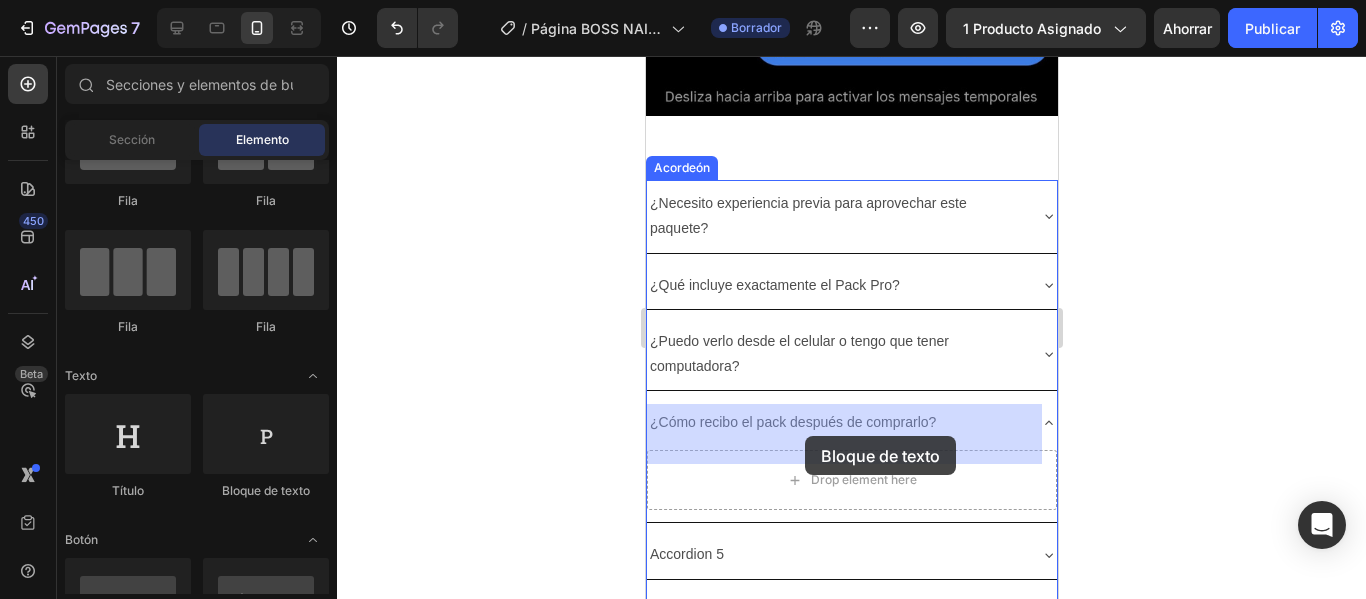 drag, startPoint x: 926, startPoint y: 498, endPoint x: 809, endPoint y: 431, distance: 134.82582 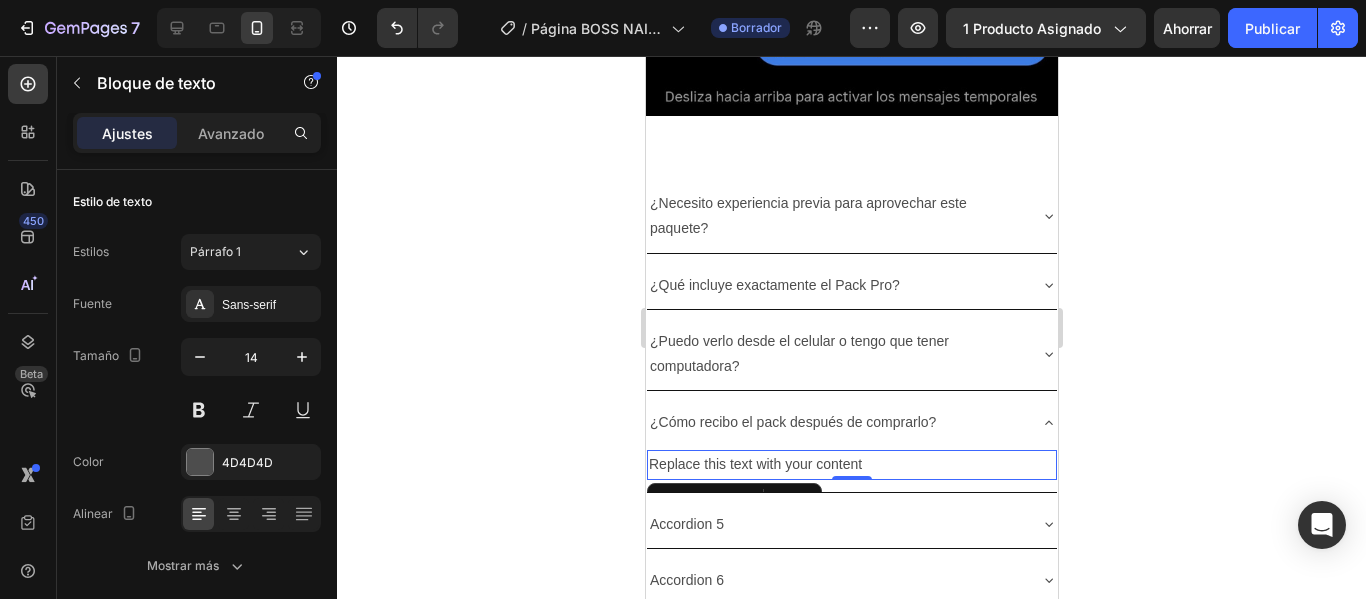 click on "Replace this text with your content" at bounding box center (851, 464) 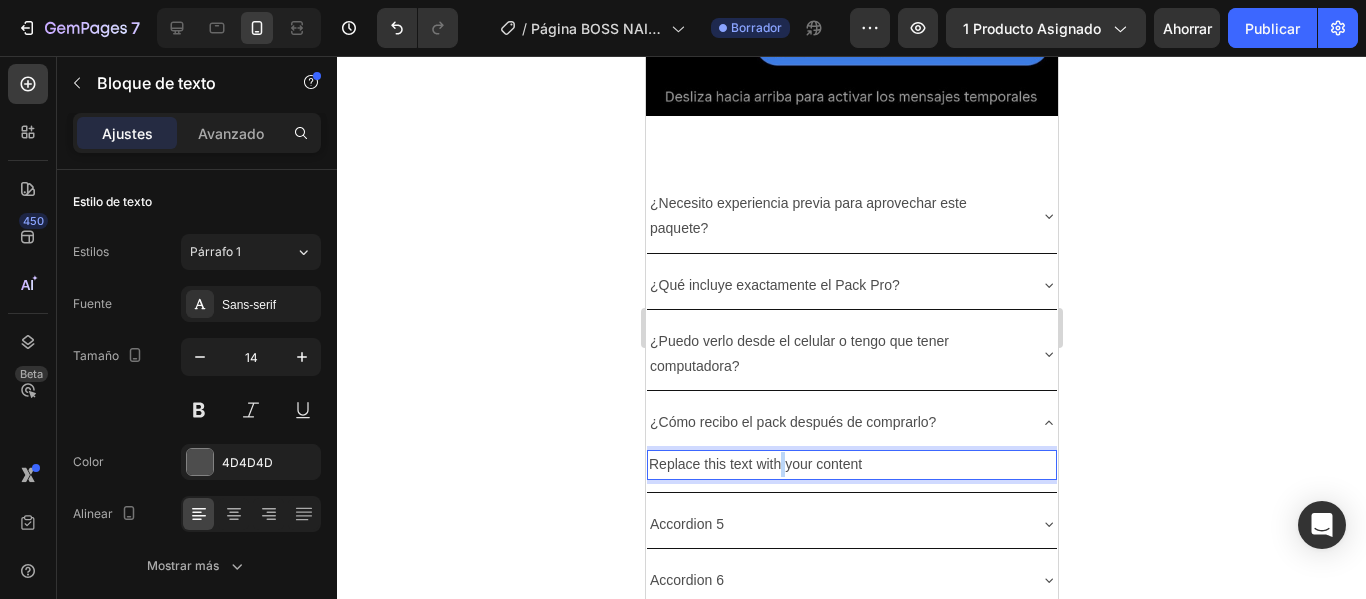click on "Replace this text with your content" at bounding box center (851, 464) 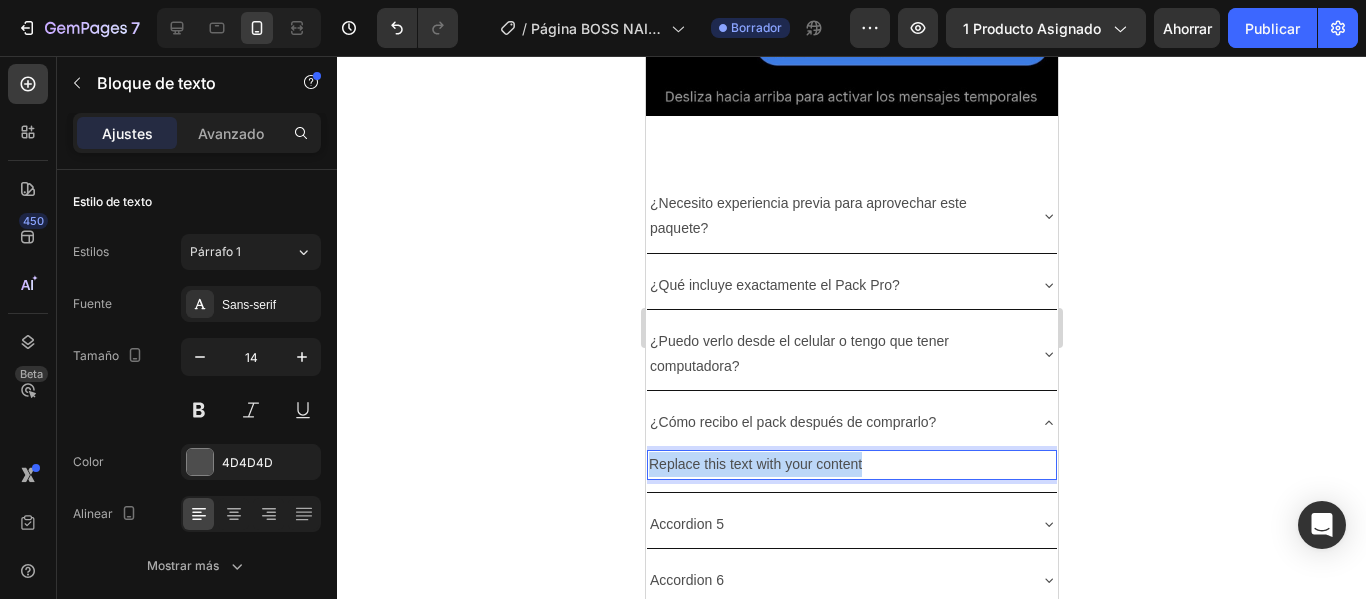 click on "Replace this text with your content" at bounding box center [851, 464] 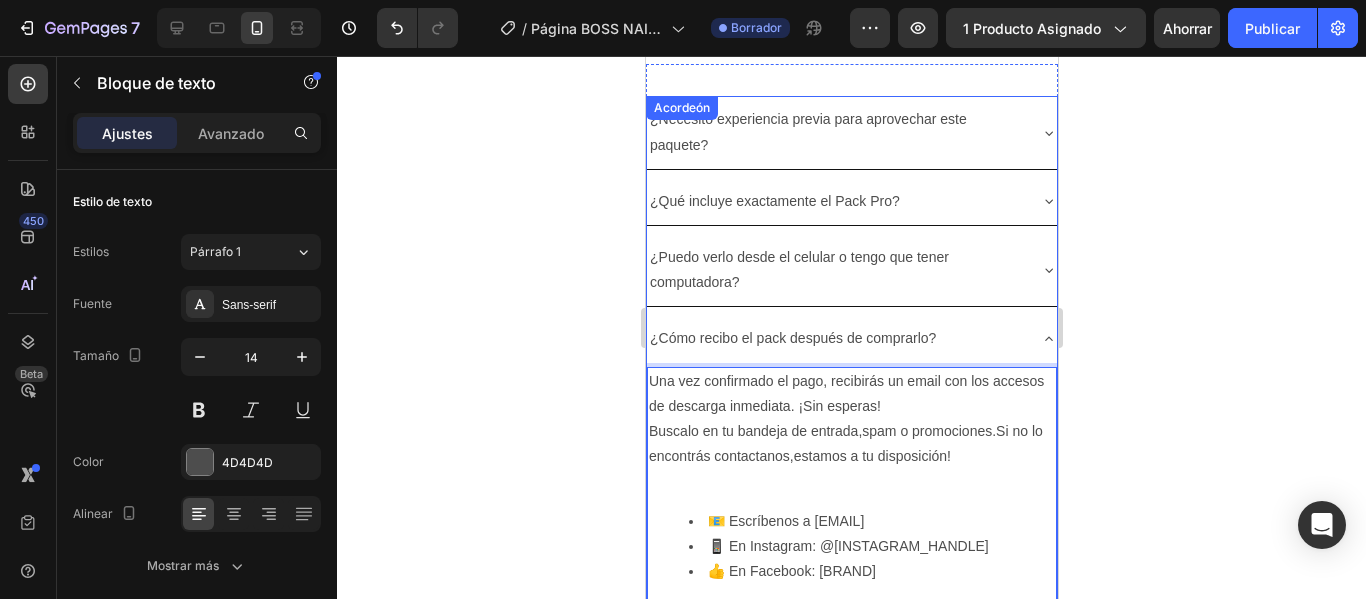 scroll, scrollTop: 6247, scrollLeft: 0, axis: vertical 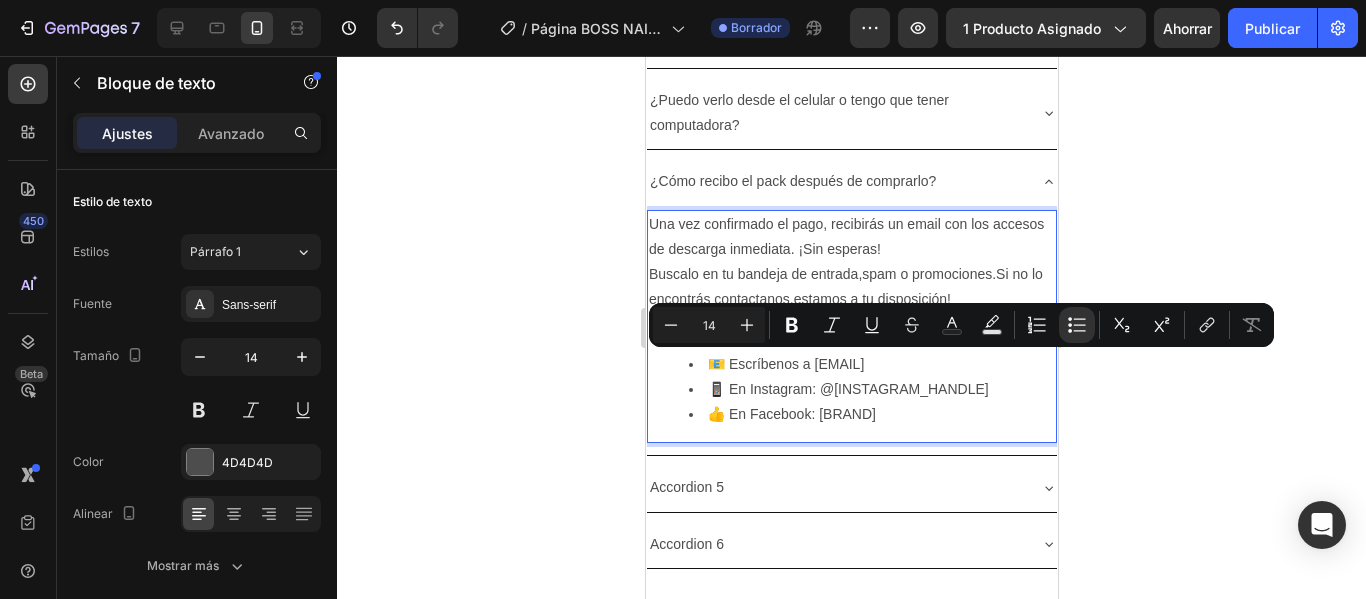 drag, startPoint x: 820, startPoint y: 364, endPoint x: 985, endPoint y: 360, distance: 165.04848 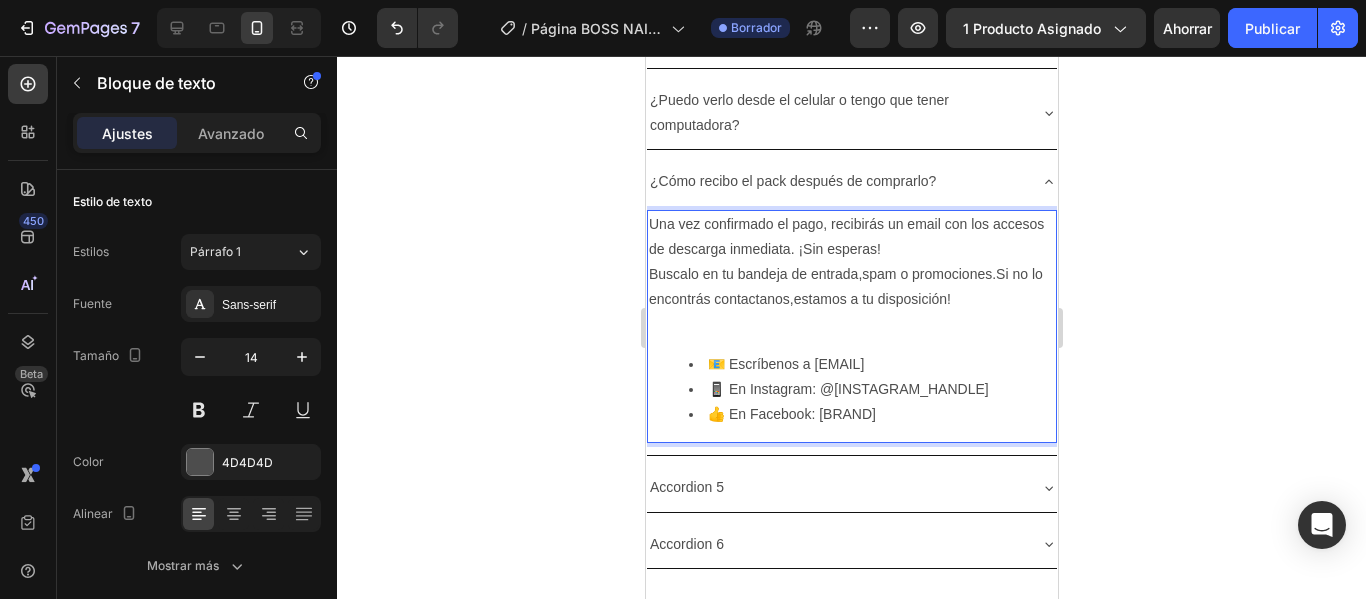 drag, startPoint x: 1016, startPoint y: 363, endPoint x: 816, endPoint y: 367, distance: 200.04 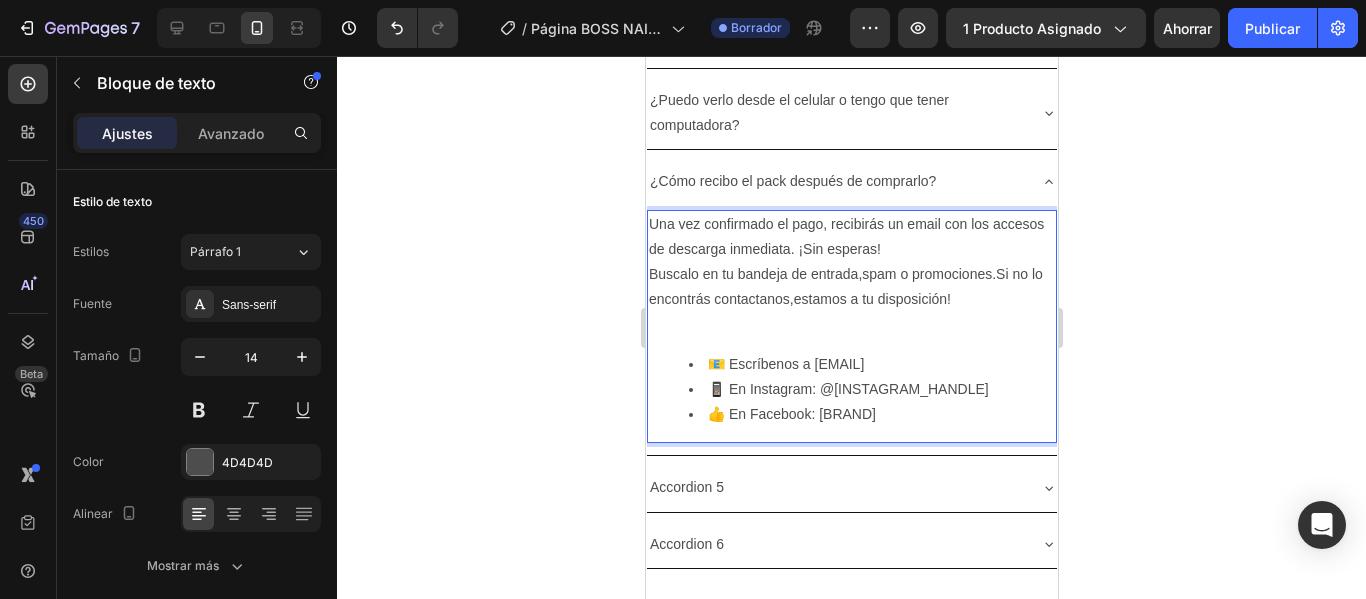 click on "📱 En Instagram: @[INSTAGRAM_HANDLE]" at bounding box center [871, 389] 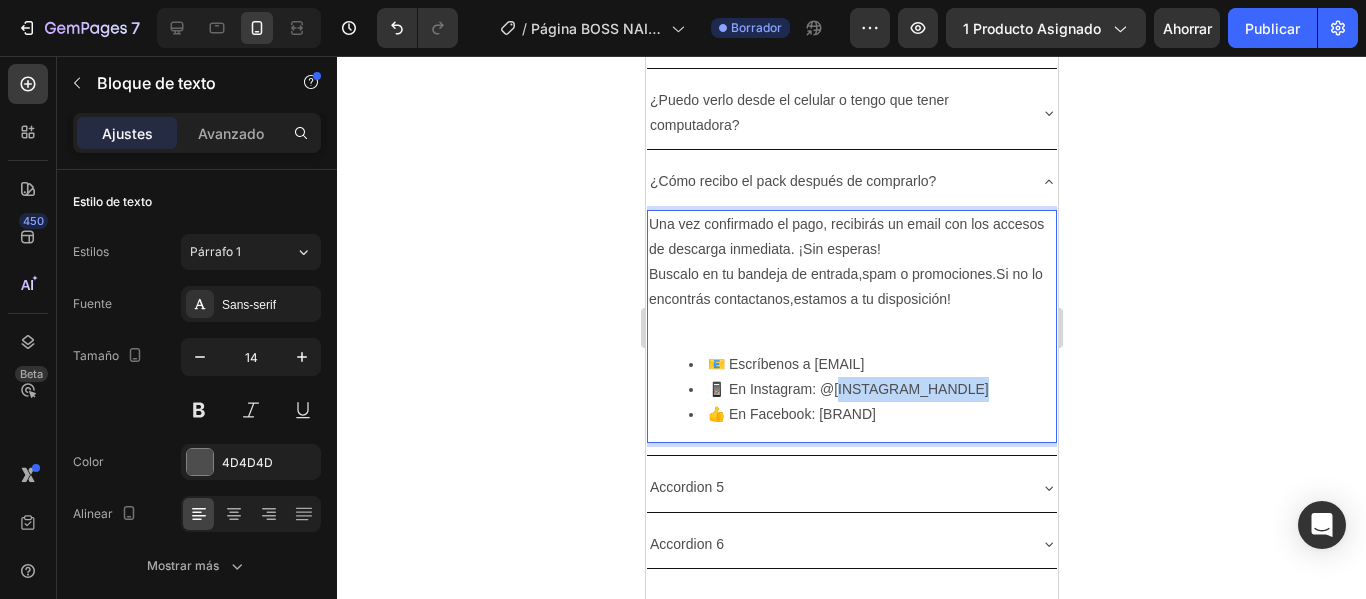 drag, startPoint x: 840, startPoint y: 392, endPoint x: 964, endPoint y: 390, distance: 124.01613 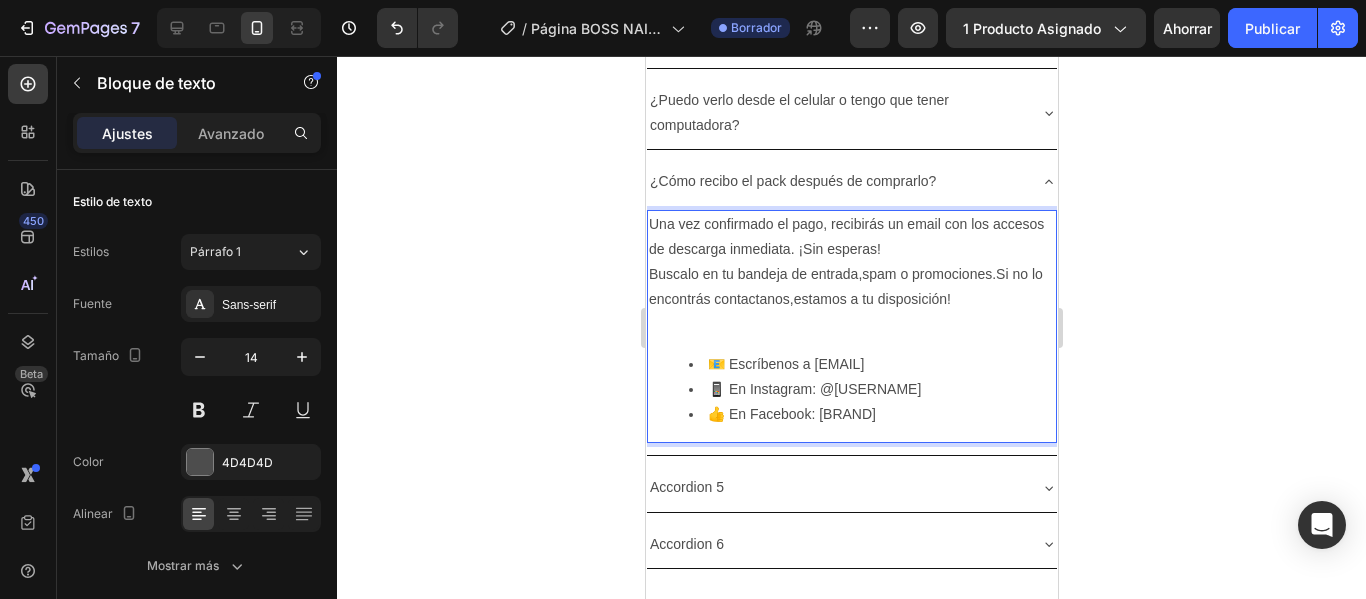 drag, startPoint x: 823, startPoint y: 413, endPoint x: 1022, endPoint y: 418, distance: 199.0628 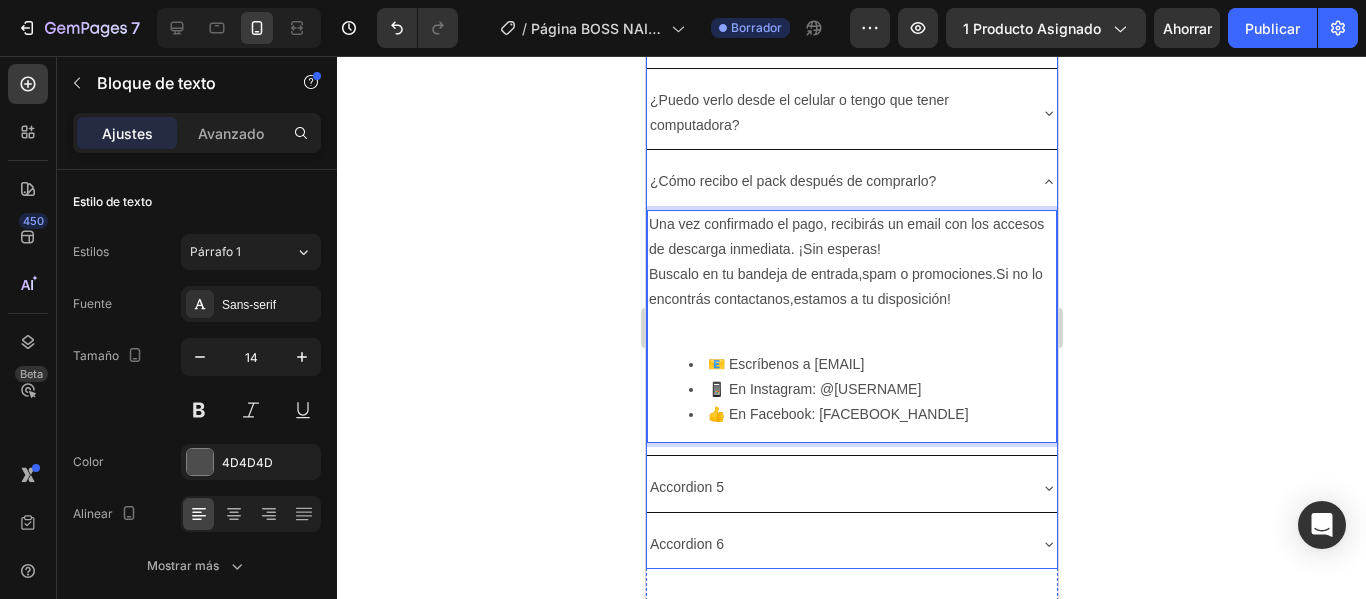 click 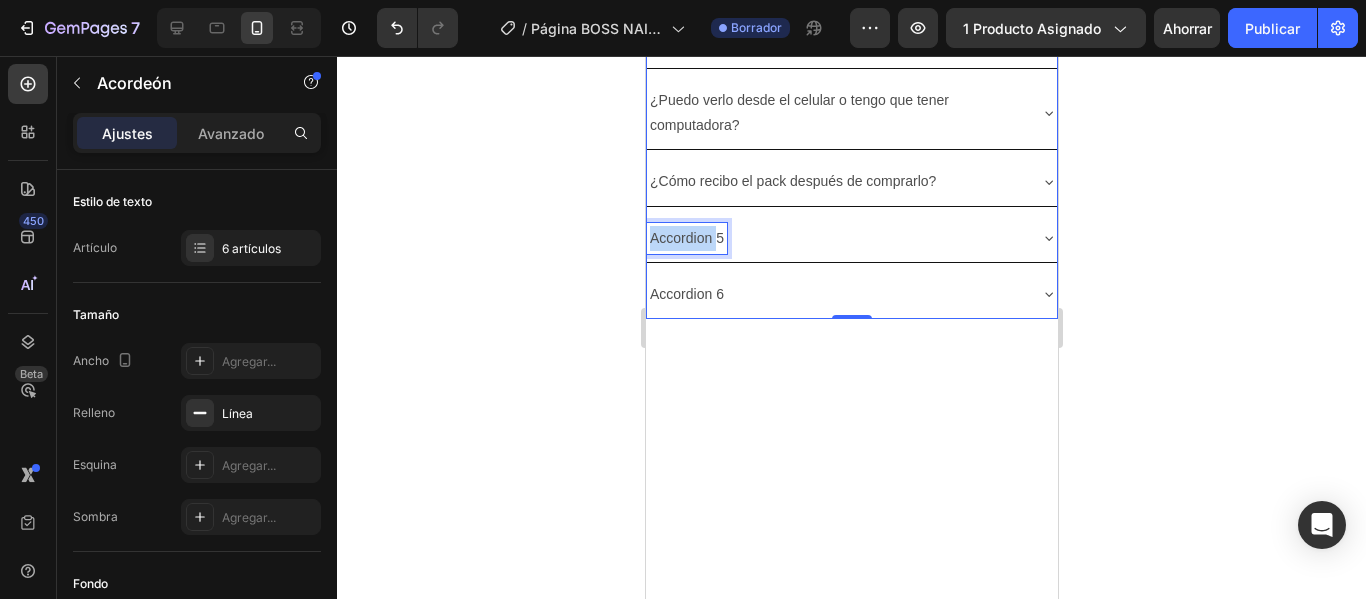 click on "Accordion 5" at bounding box center (686, 238) 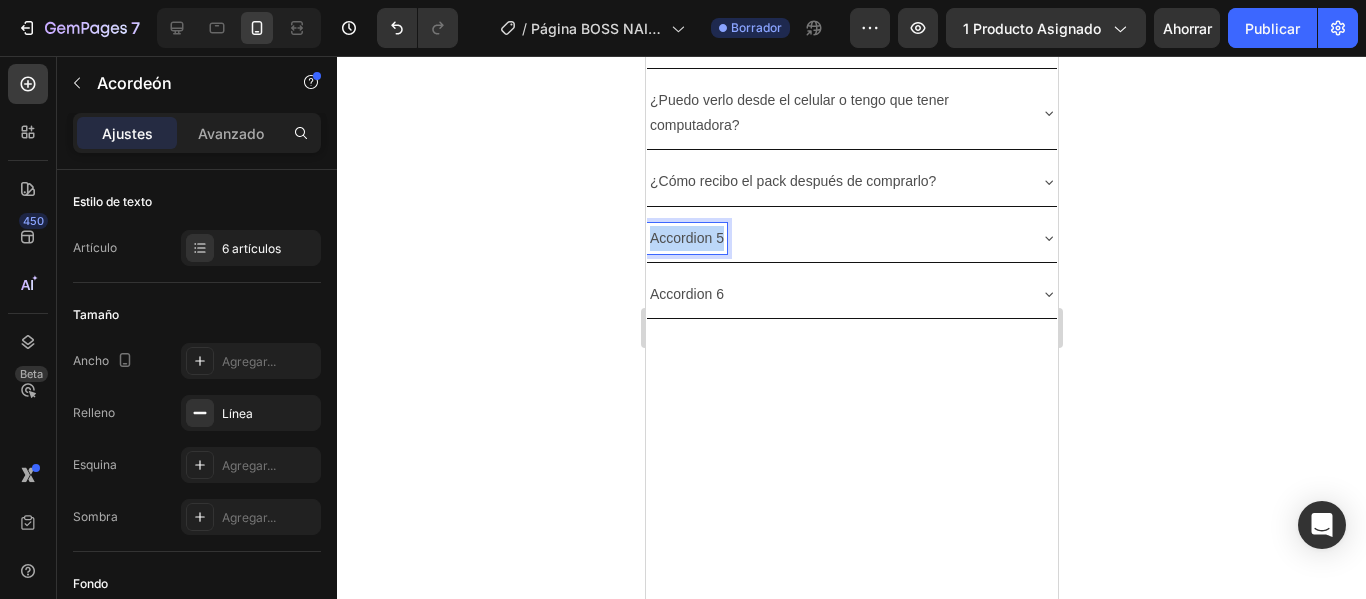 click on "Accordion 5" at bounding box center (686, 238) 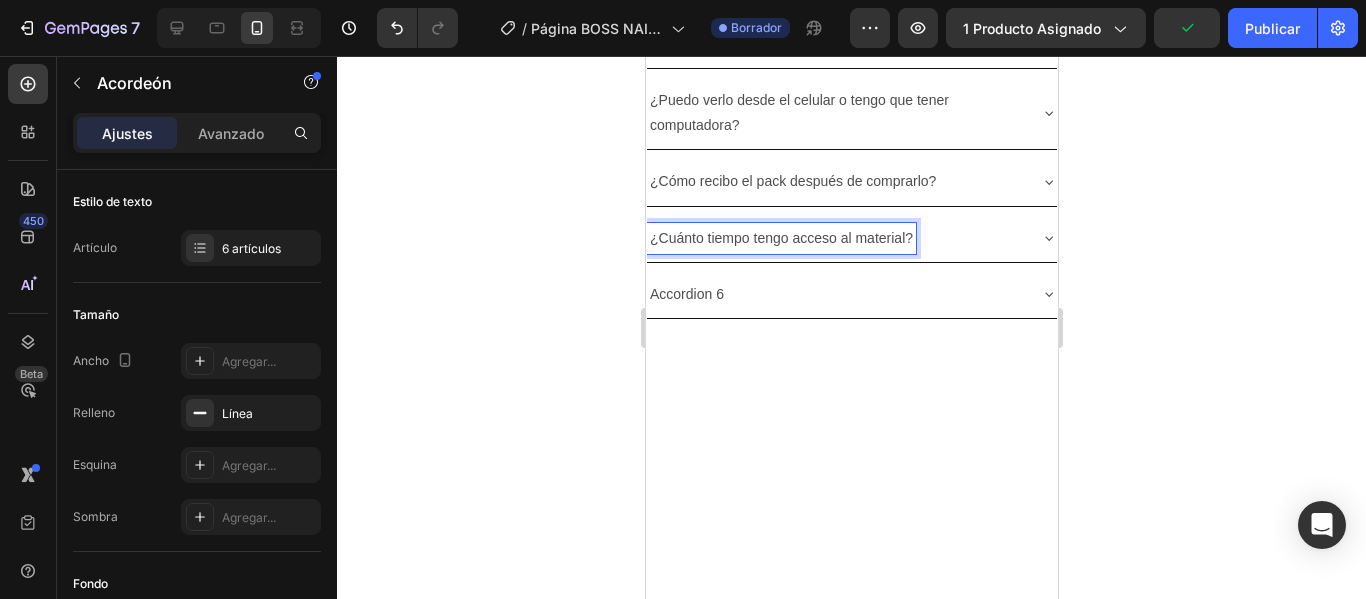 click on "¿Cuánto tiempo tengo acceso al material?" at bounding box center [851, 238] 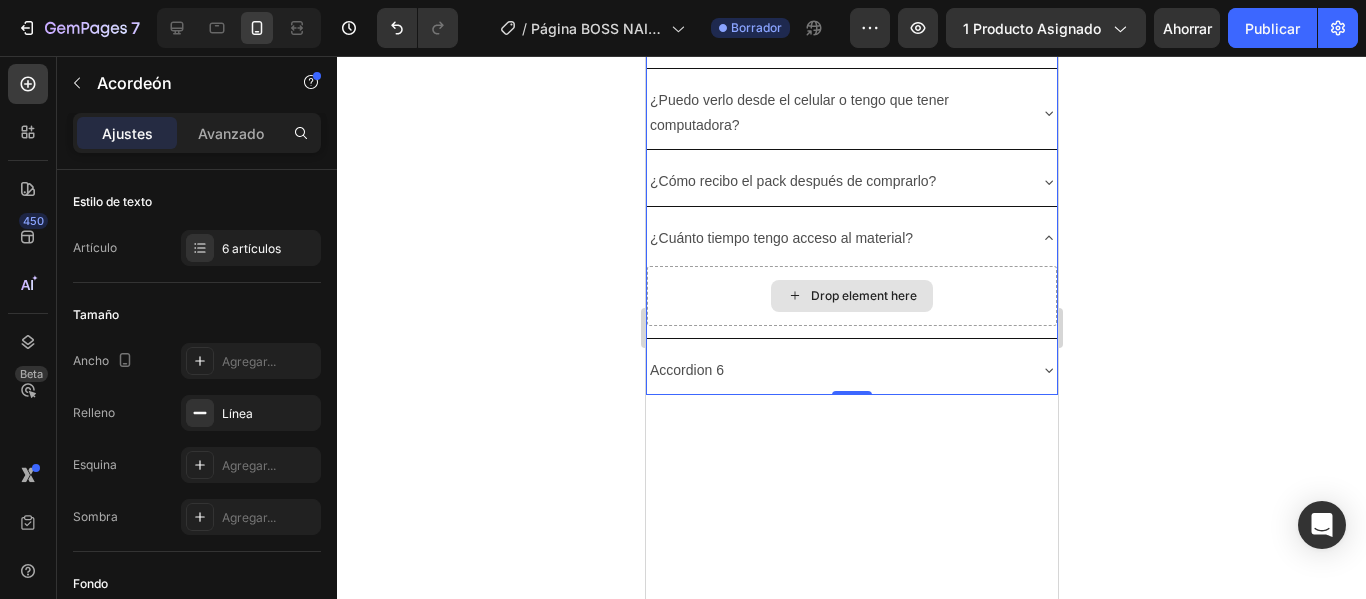 click on "Drop element here" at bounding box center (851, 296) 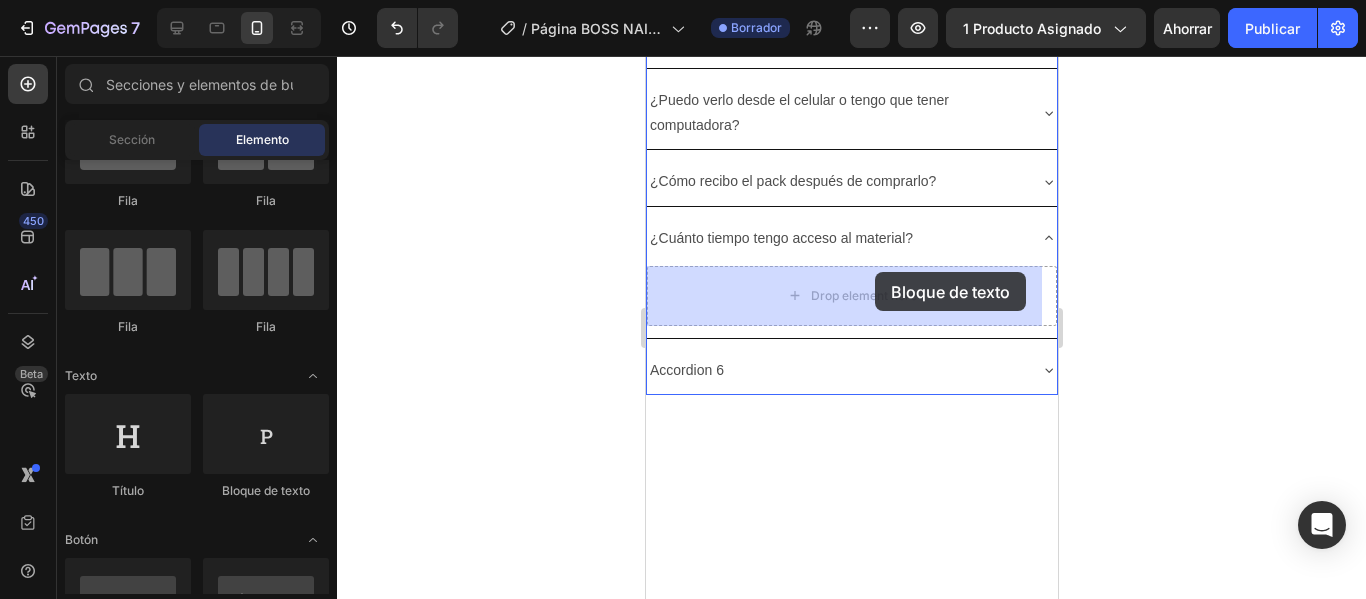 drag, startPoint x: 898, startPoint y: 499, endPoint x: 870, endPoint y: 273, distance: 227.7279 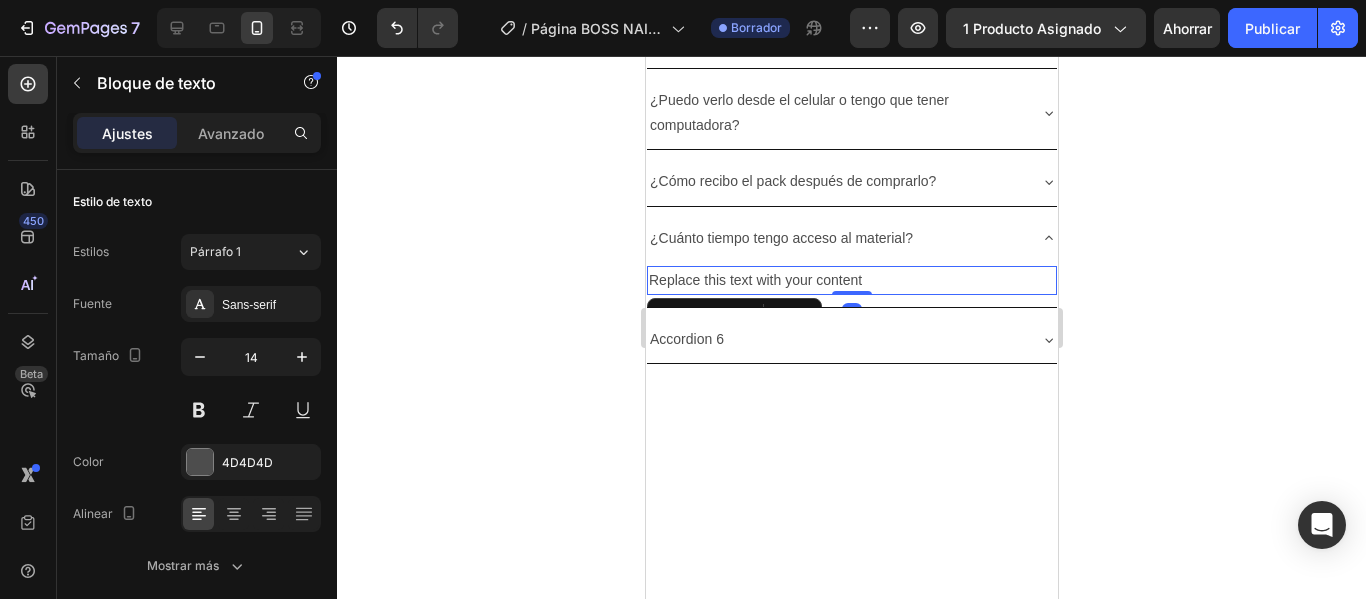 click on "Replace this text with your content" at bounding box center (851, 280) 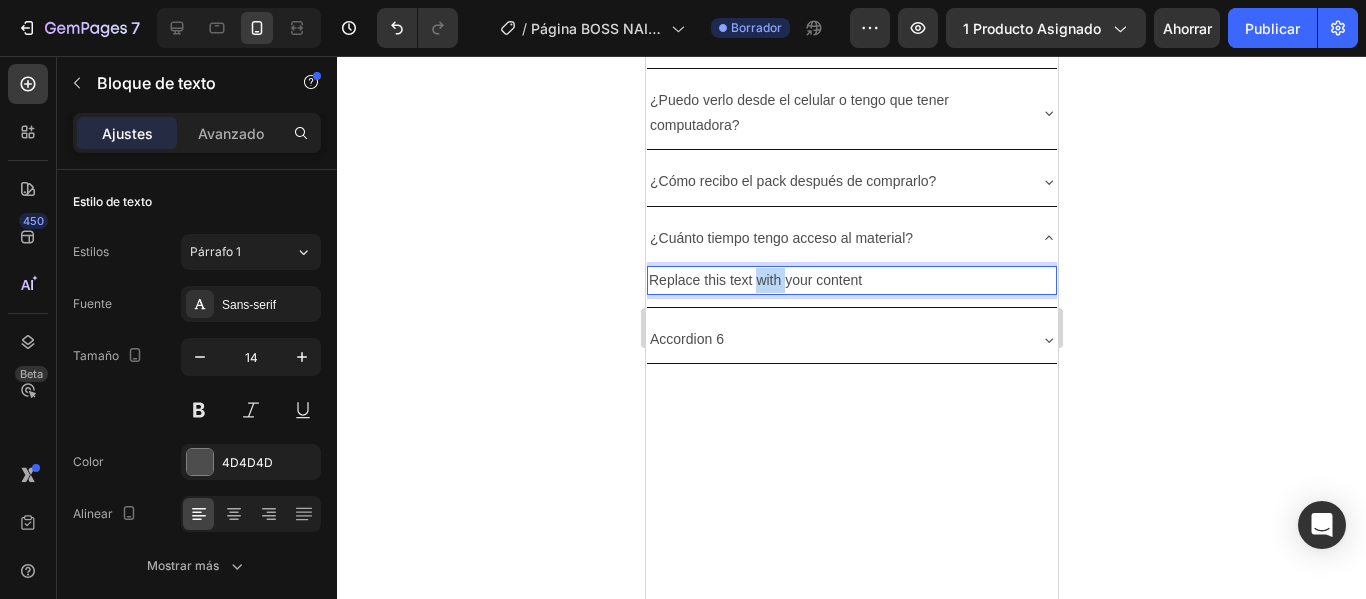 click on "Replace this text with your content" at bounding box center (851, 280) 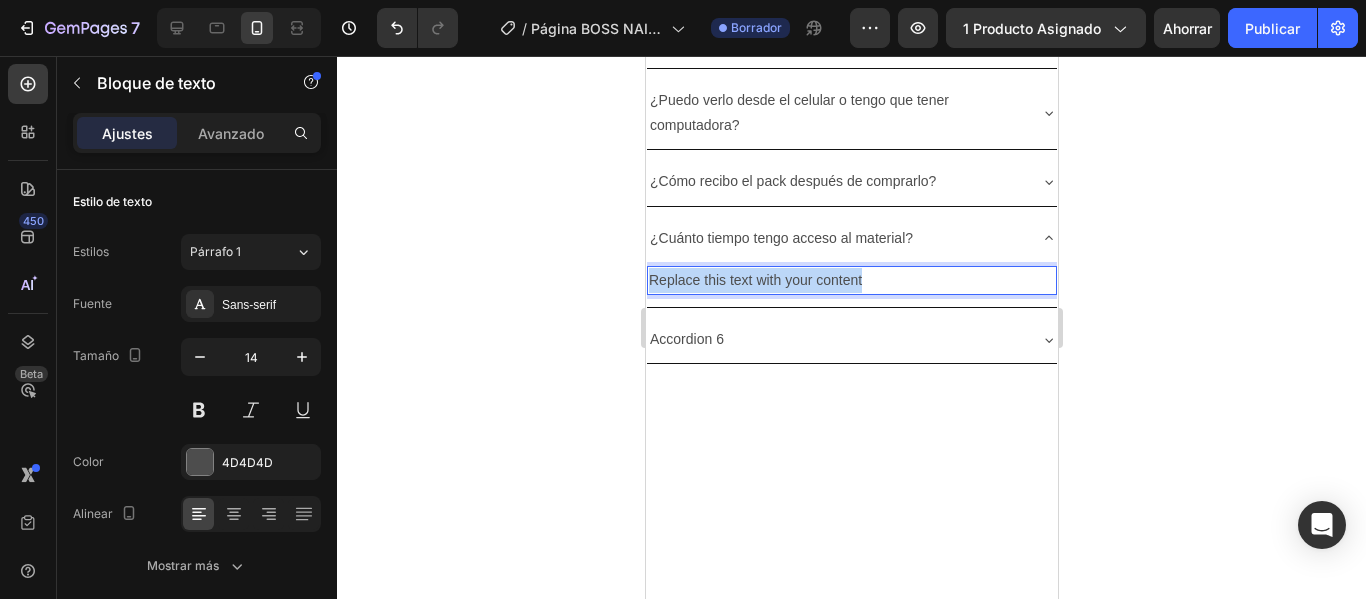 click on "Replace this text with your content" at bounding box center [851, 280] 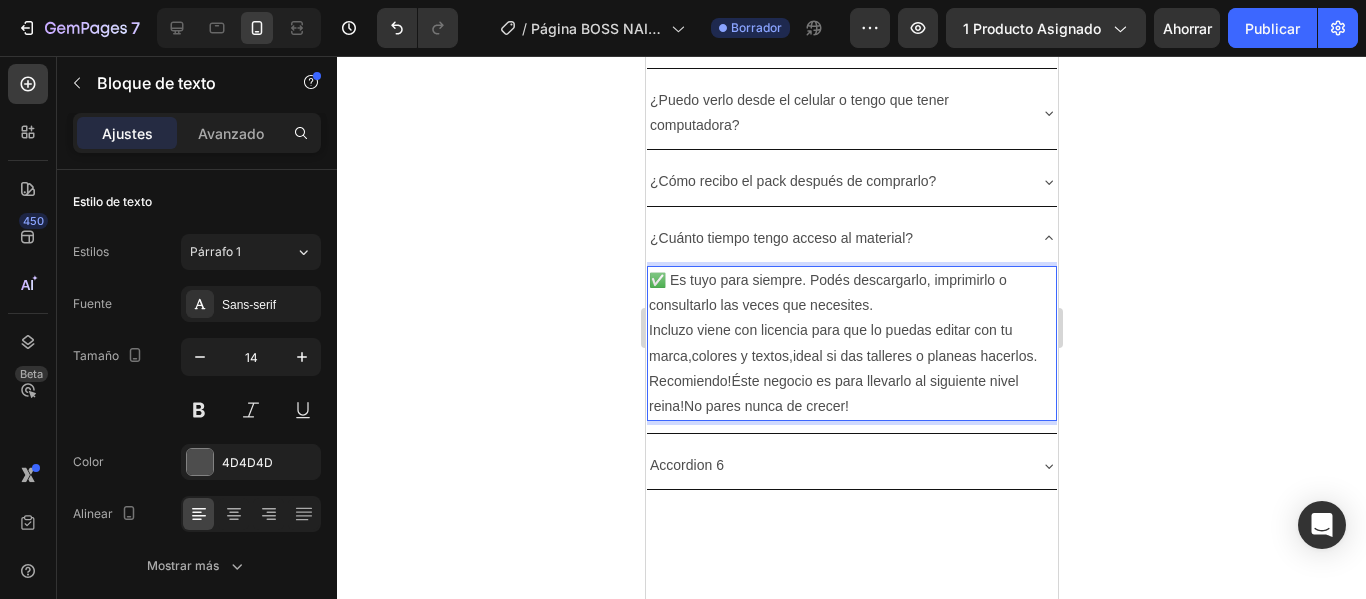 click on "Recomiendo!Éste negocio es para llevarlo al siguiente nivel reina!No pares nunca de crecer!" at bounding box center [851, 394] 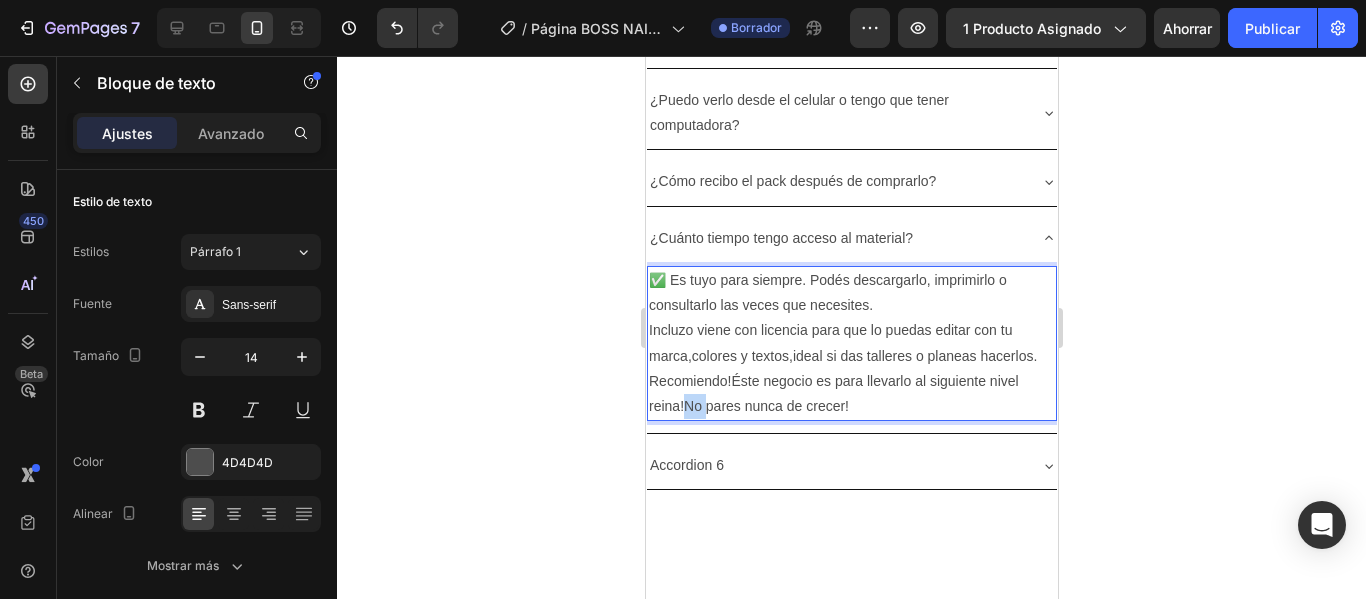 click on "Recomiendo!Éste negocio es para llevarlo al siguiente nivel reina!No pares nunca de crecer!" at bounding box center [851, 394] 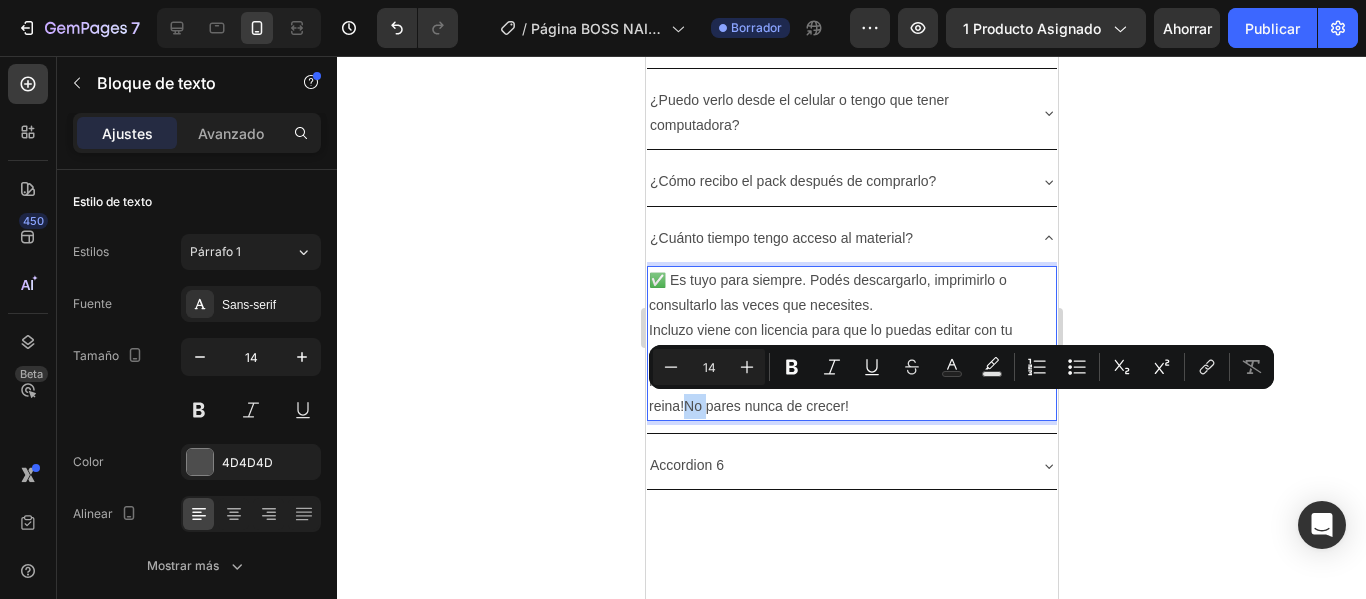 click on "Recomiendo!Éste negocio es para llevarlo al siguiente nivel reina!No pares nunca de crecer!" at bounding box center (851, 394) 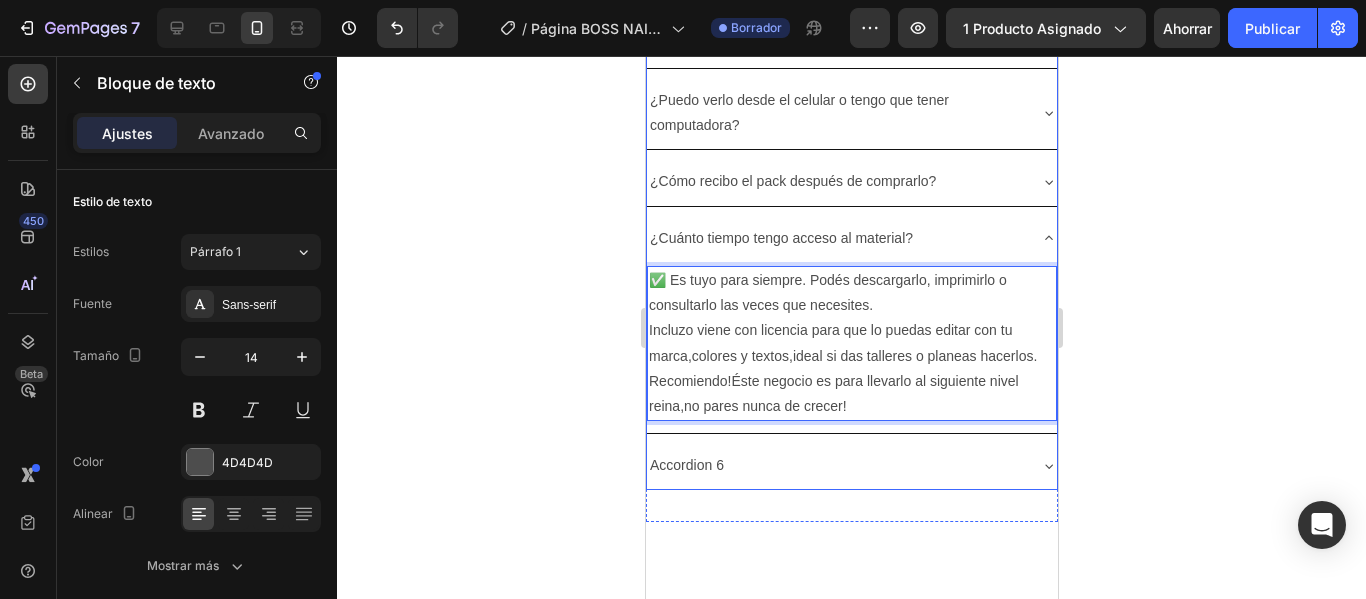 click on "¿Cuánto tiempo tengo acceso al material?" at bounding box center [851, 238] 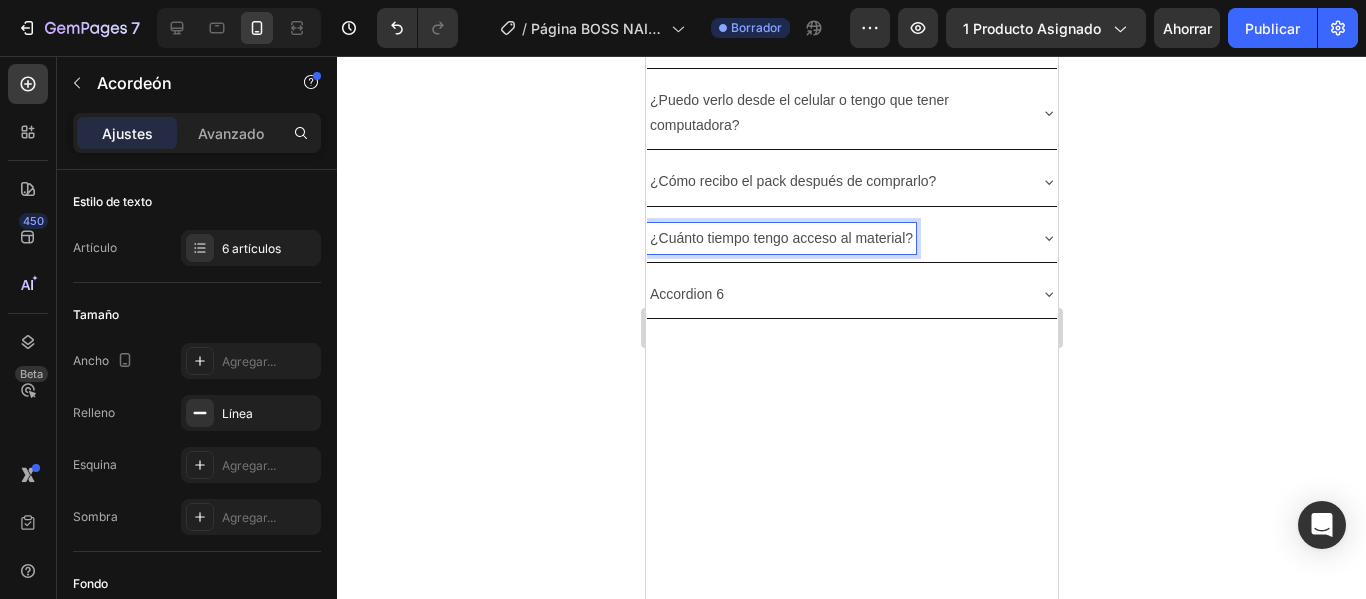click on "¿Cuánto tiempo tengo acceso al material?" at bounding box center [835, 238] 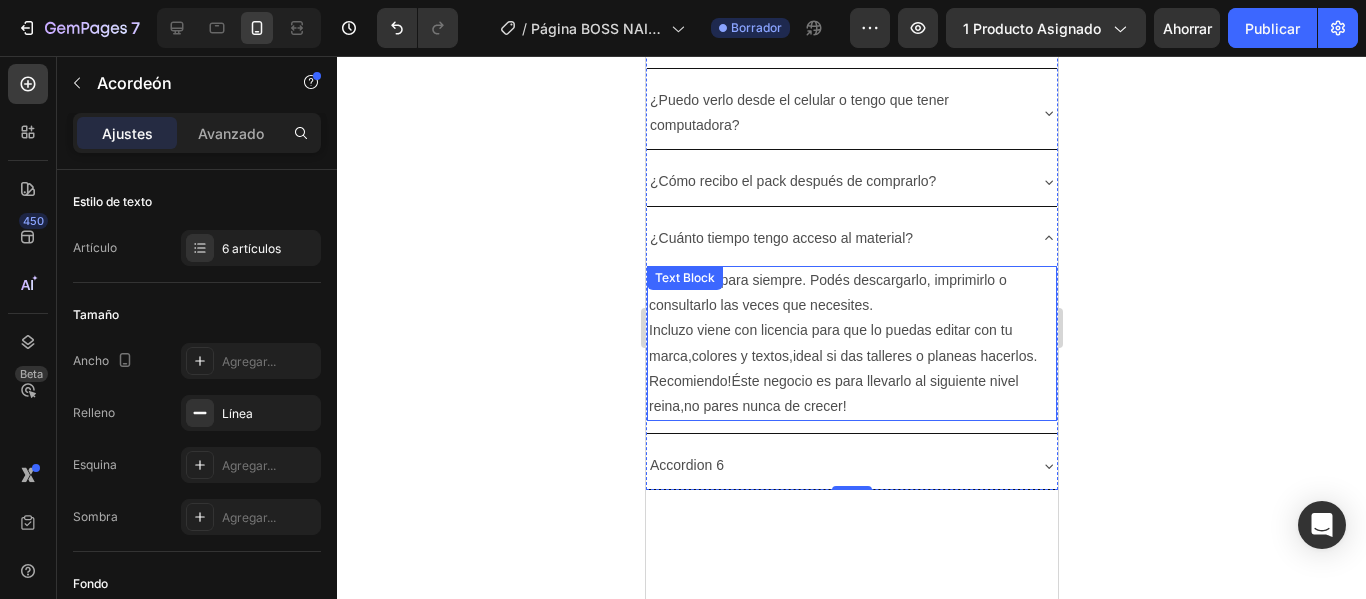 click on "Recomiendo!Éste negocio es para llevarlo al siguiente nivel reina,no pares nunca de crecer!" at bounding box center [851, 394] 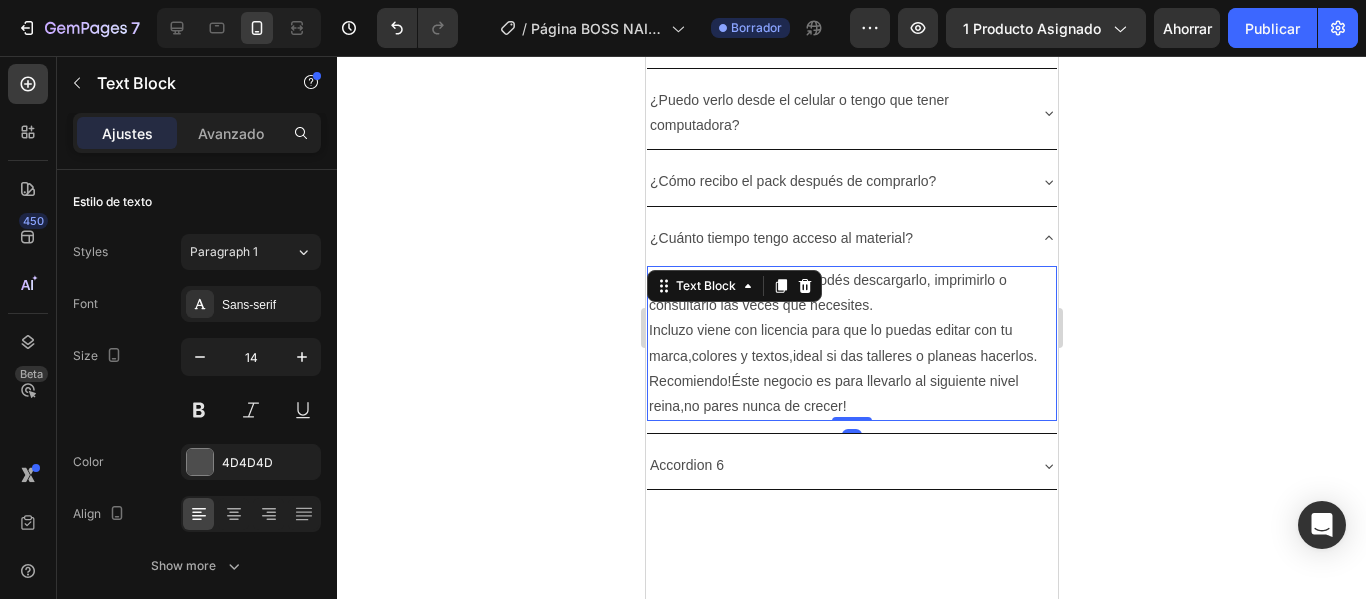 click on "Recomiendo!Éste negocio es para llevarlo al siguiente nivel reina,no pares nunca de crecer!" at bounding box center [851, 394] 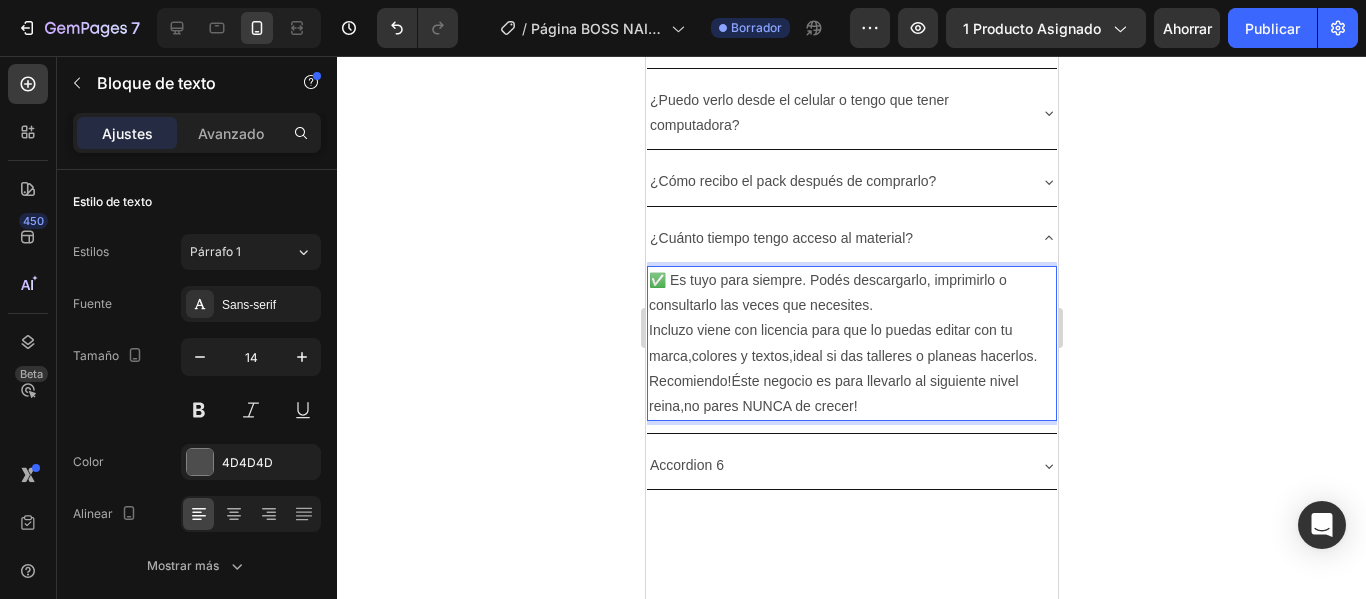 click on "Recomiendo!Éste negocio es para llevarlo al siguiente nivel reina,no pares NUNCA de crecer!" at bounding box center [851, 394] 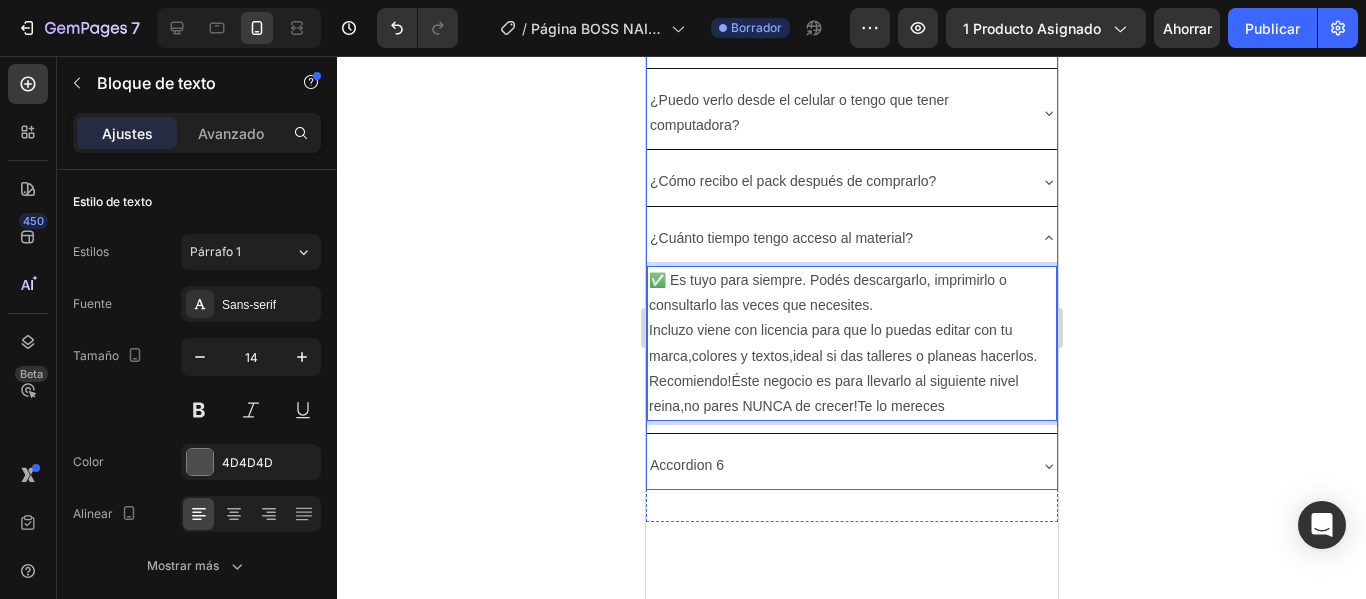 click 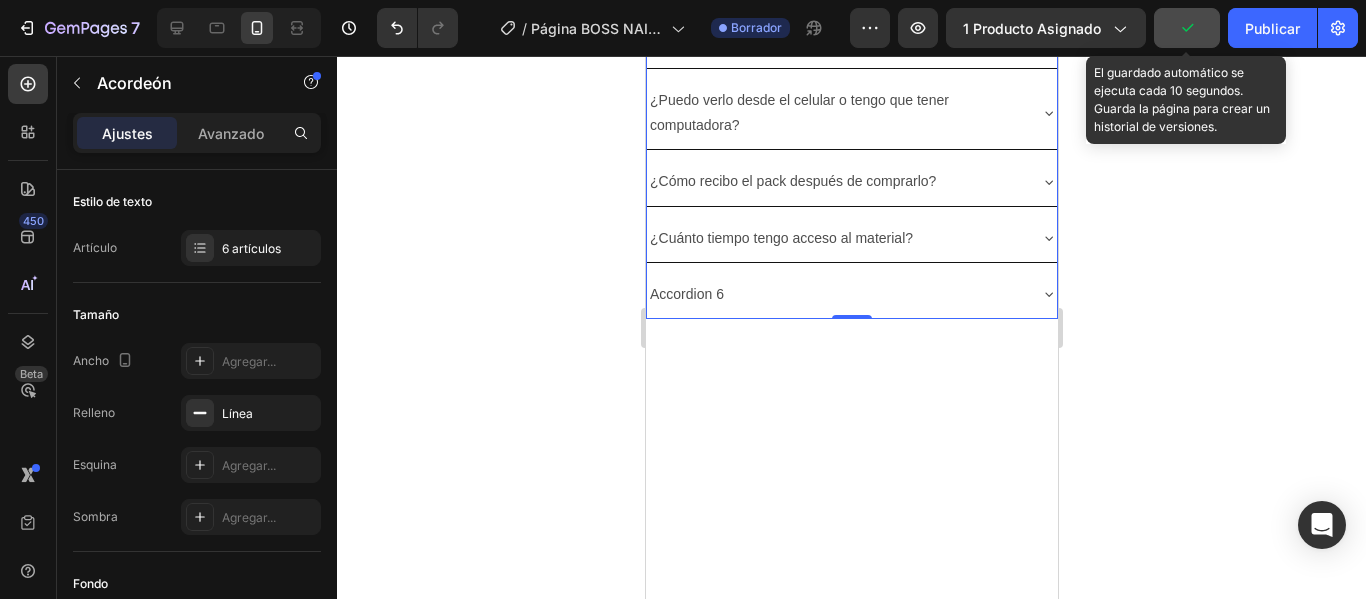 click 